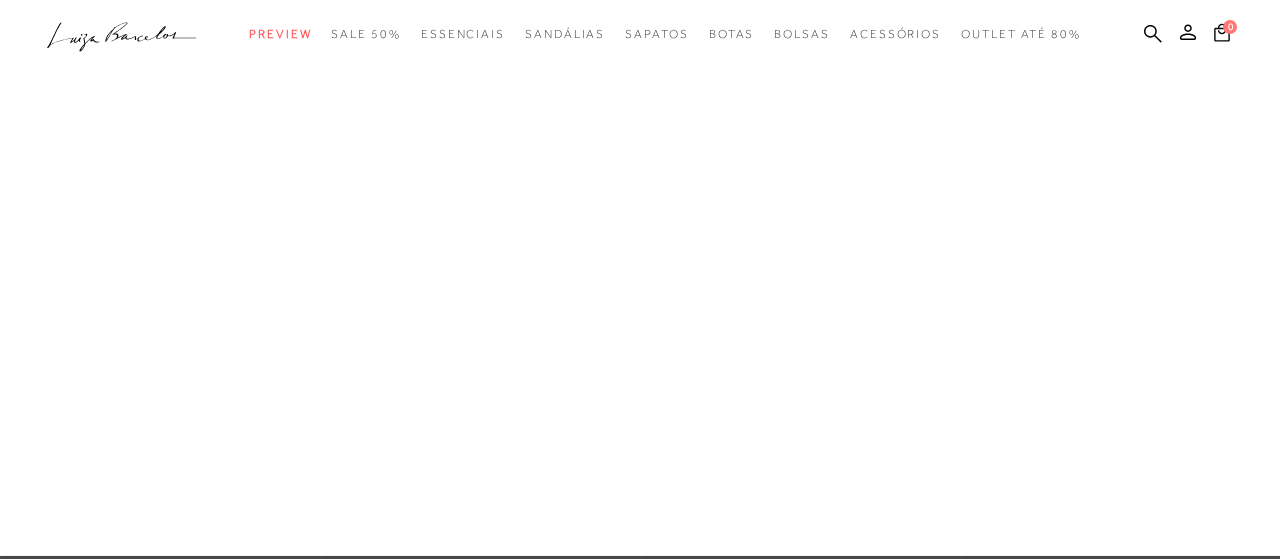 scroll, scrollTop: 0, scrollLeft: 0, axis: both 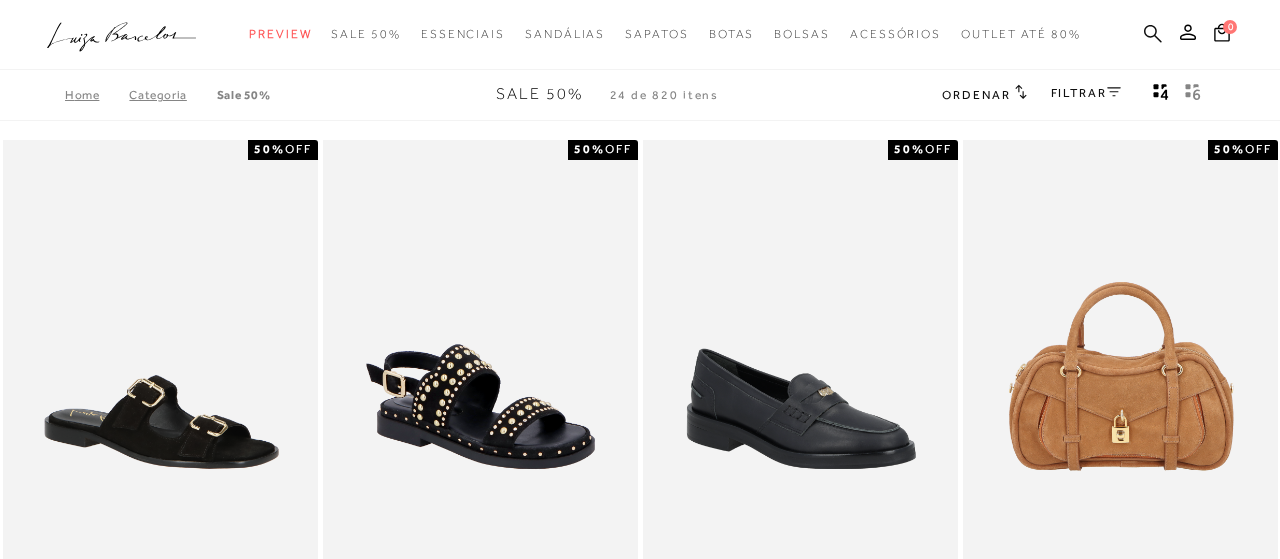 click 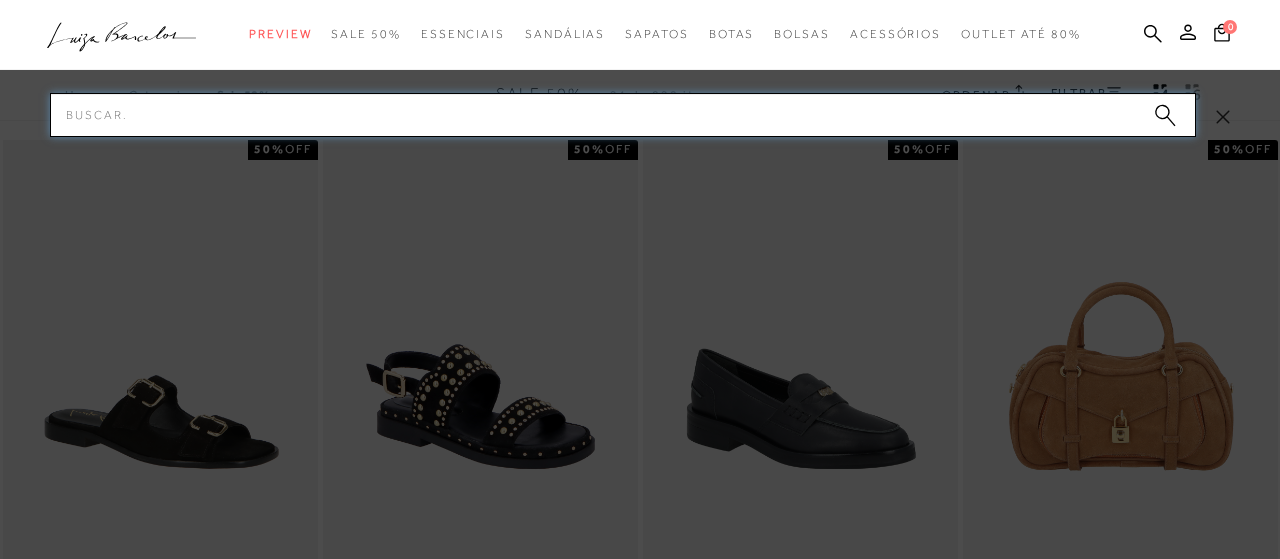 click on "Pesquisar" at bounding box center [623, 115] 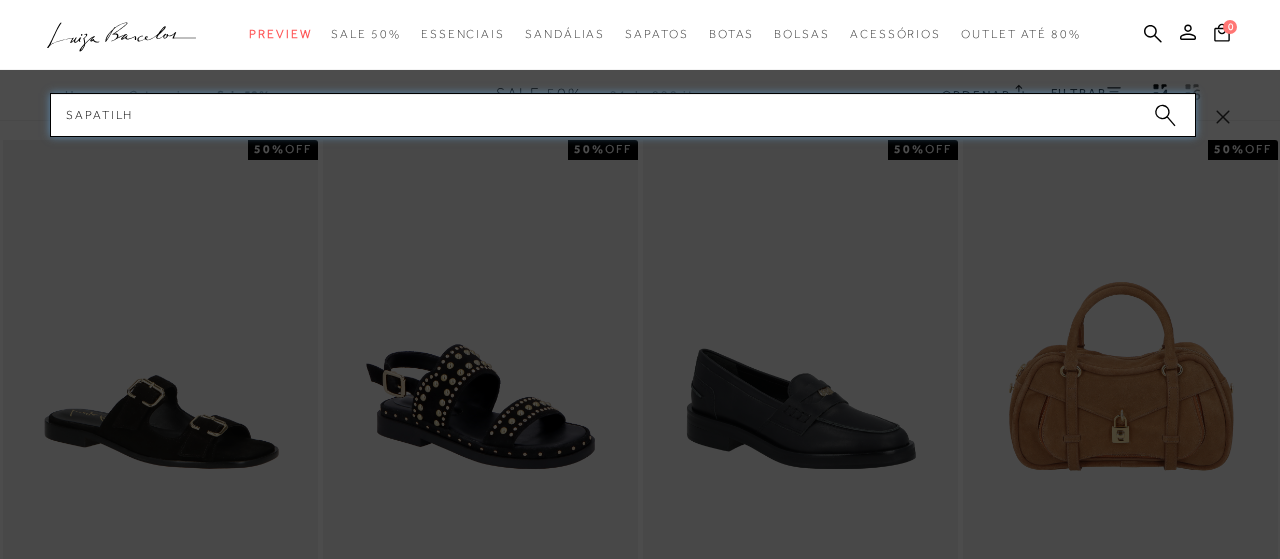 type on "sapatilha" 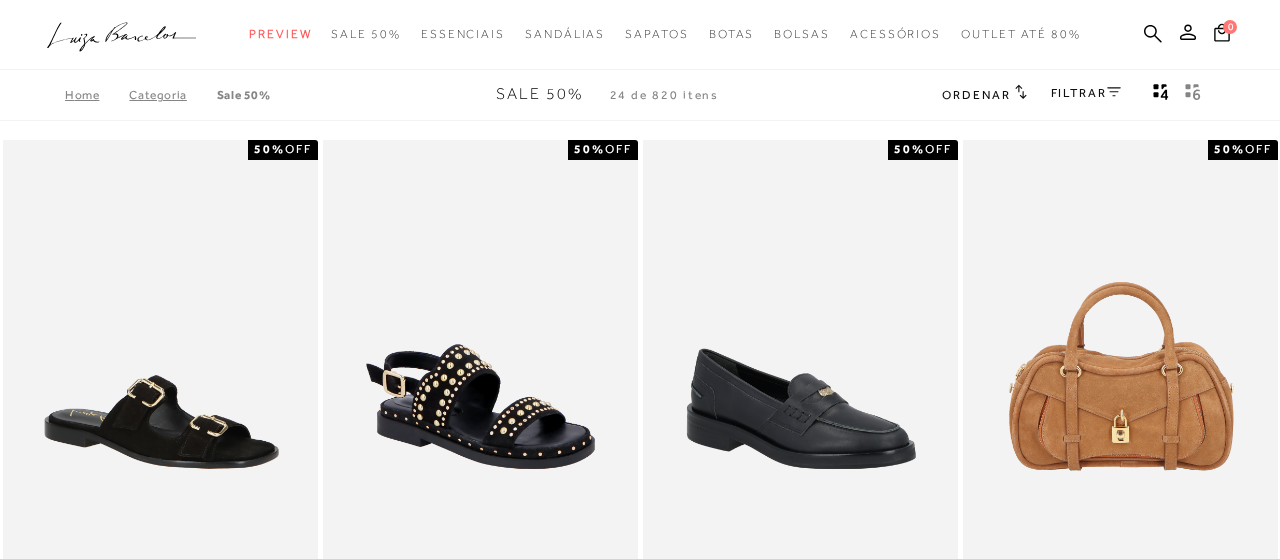 type 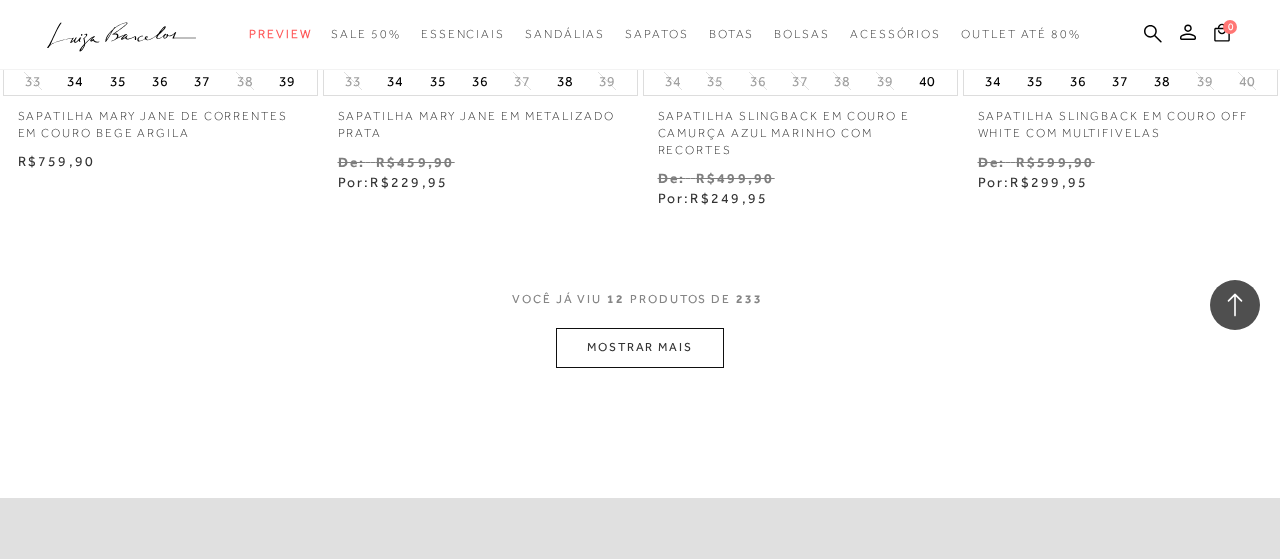 scroll, scrollTop: 1976, scrollLeft: 0, axis: vertical 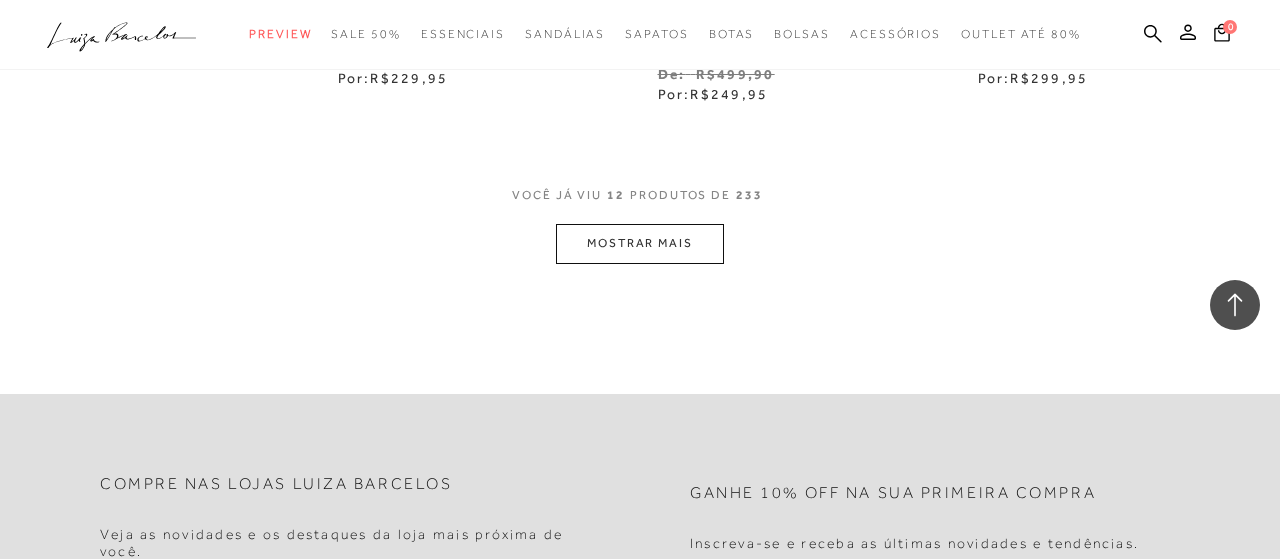 click on "MOSTRAR MAIS" at bounding box center [640, 243] 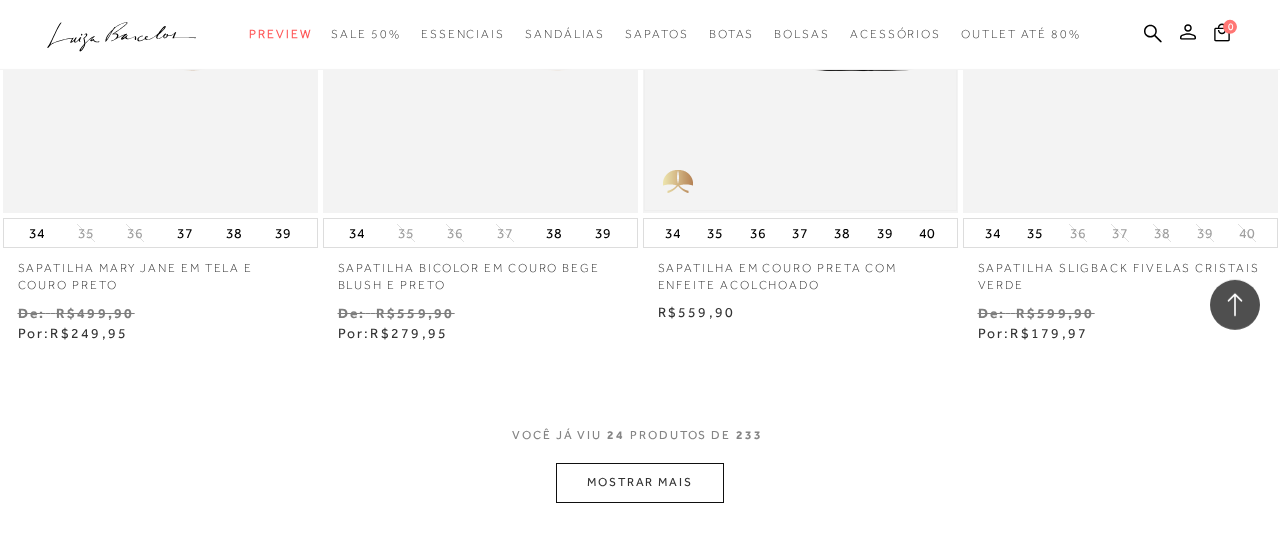 scroll, scrollTop: 3744, scrollLeft: 0, axis: vertical 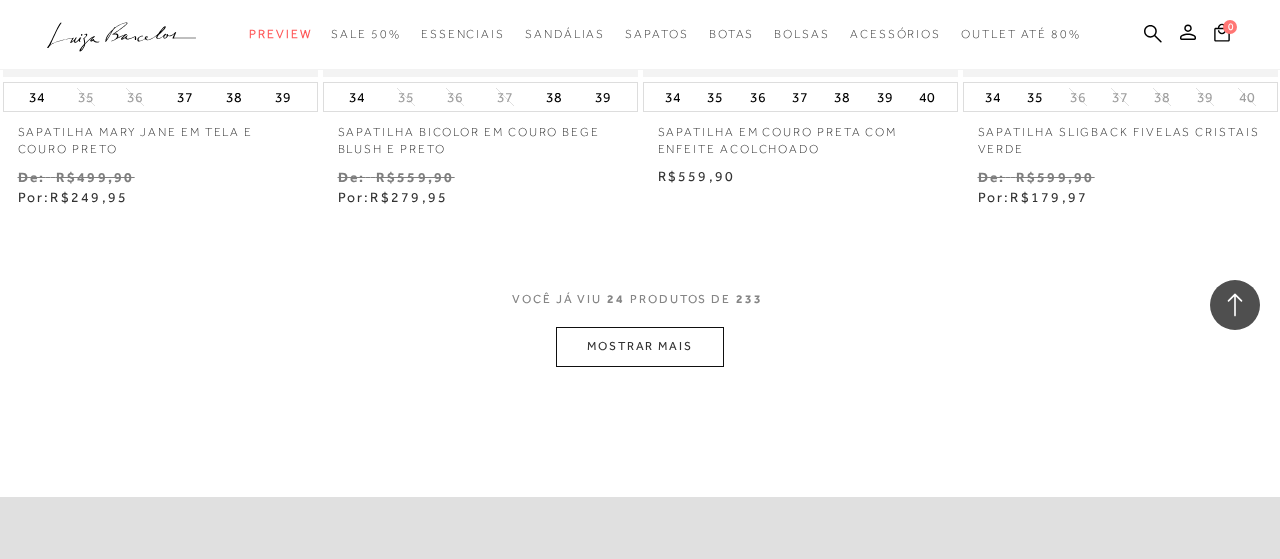 click on "MOSTRAR MAIS" at bounding box center (640, 346) 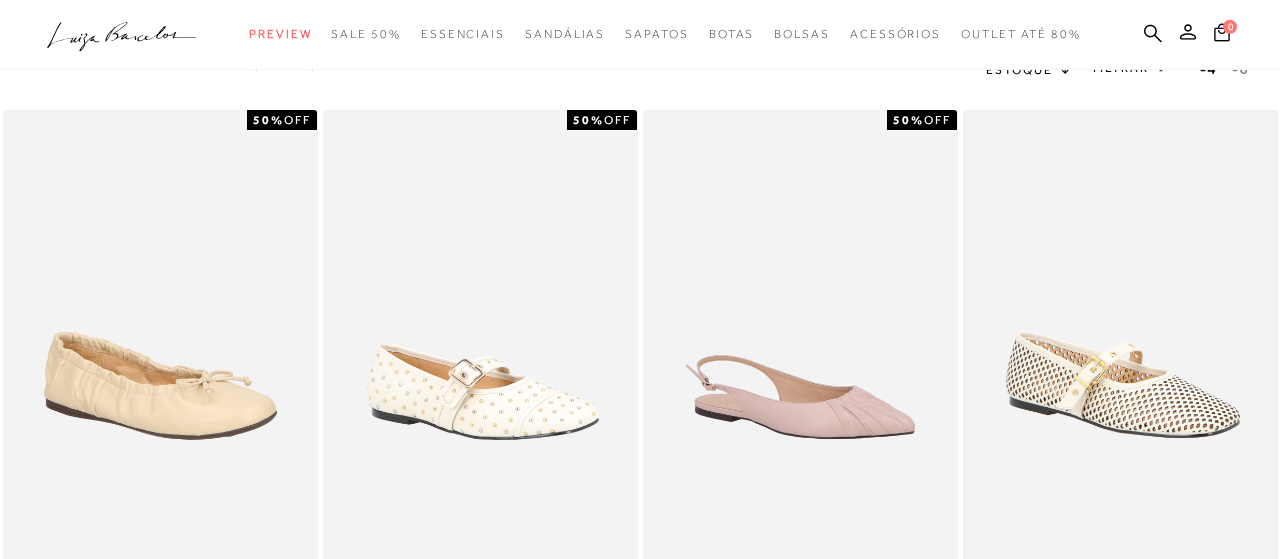 scroll, scrollTop: 0, scrollLeft: 0, axis: both 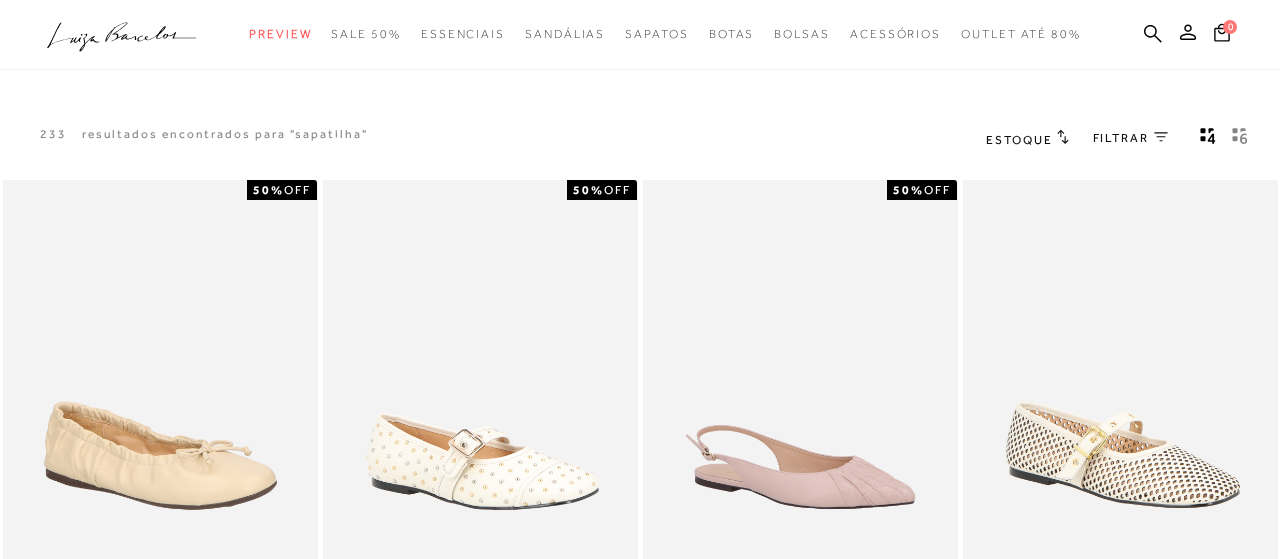 click 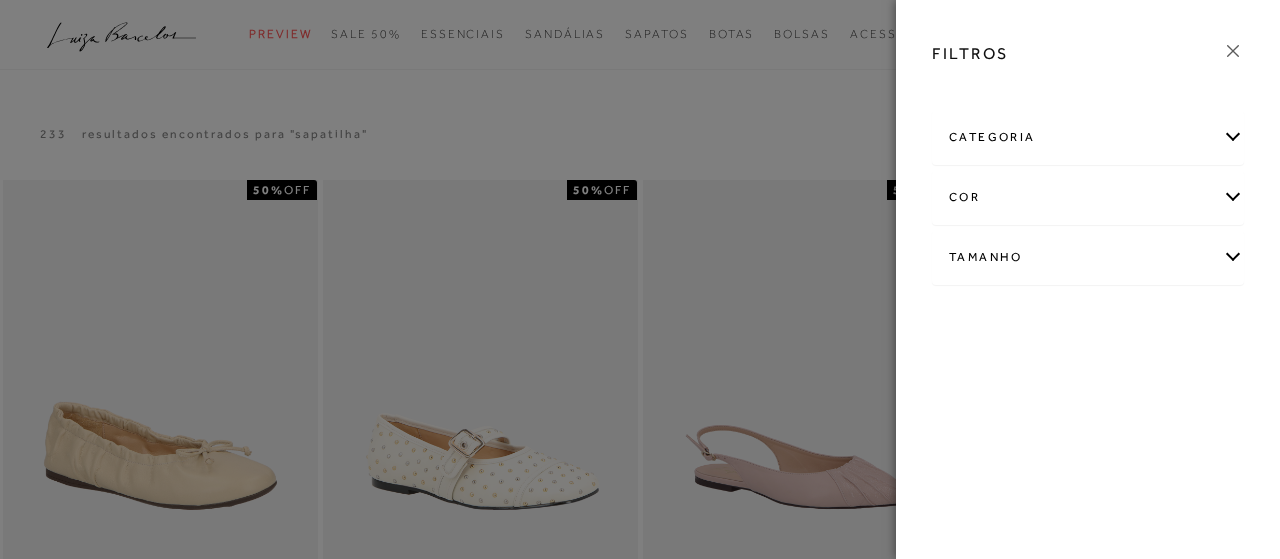 click on "cor" at bounding box center [1088, 197] 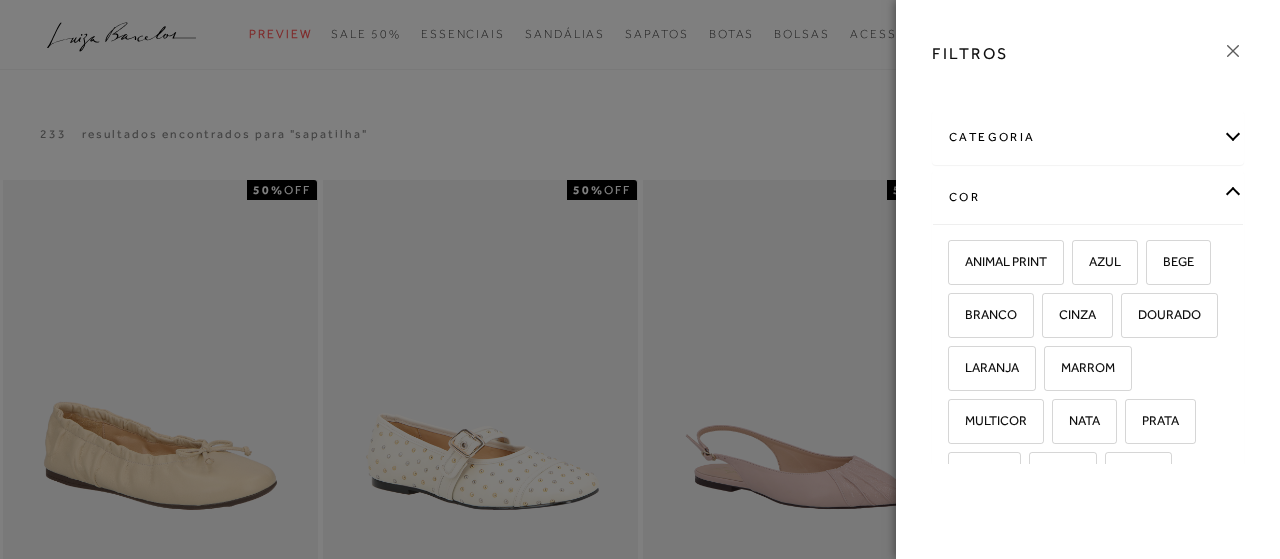 click on "categoria" at bounding box center (1088, 137) 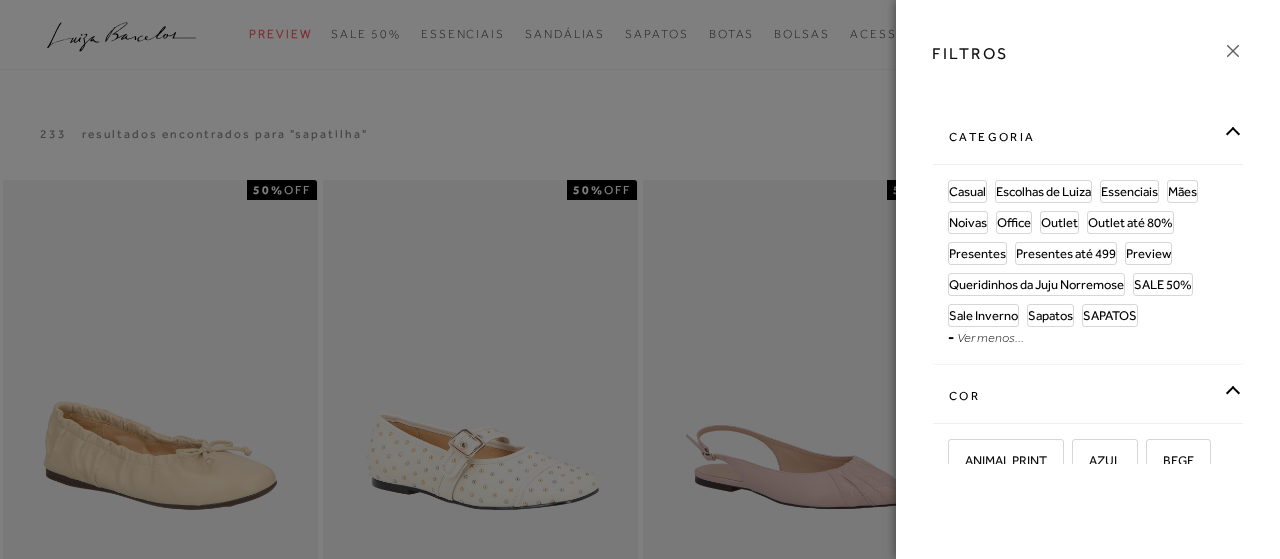click on "categoria" at bounding box center [1088, 137] 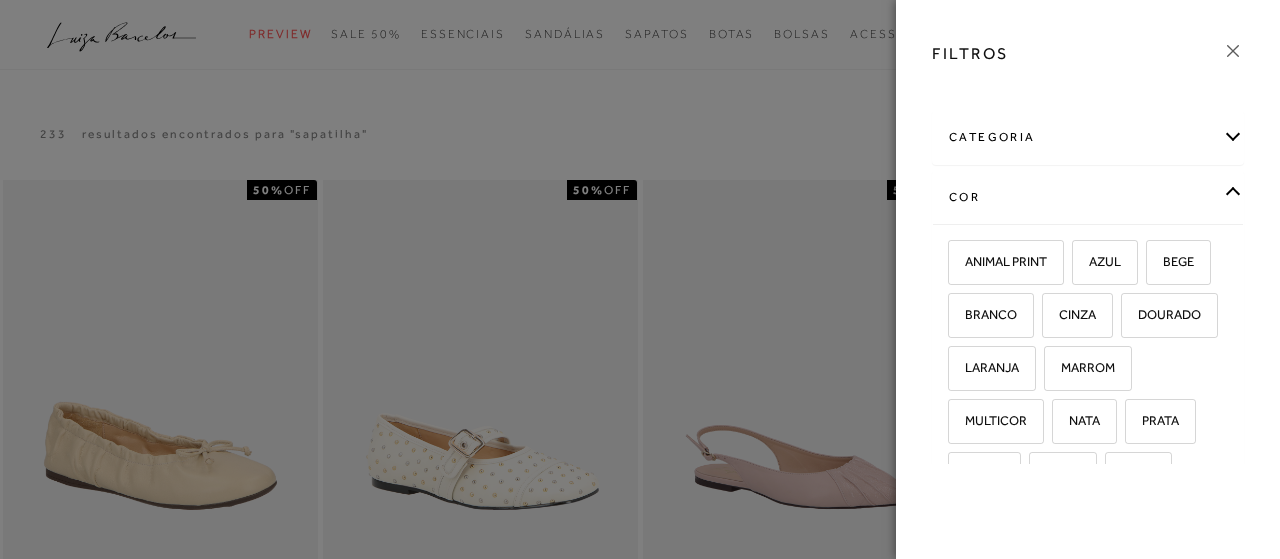 click on "FILTROS
categoria
Casual
Essenciais Mães" at bounding box center (1088, 279) 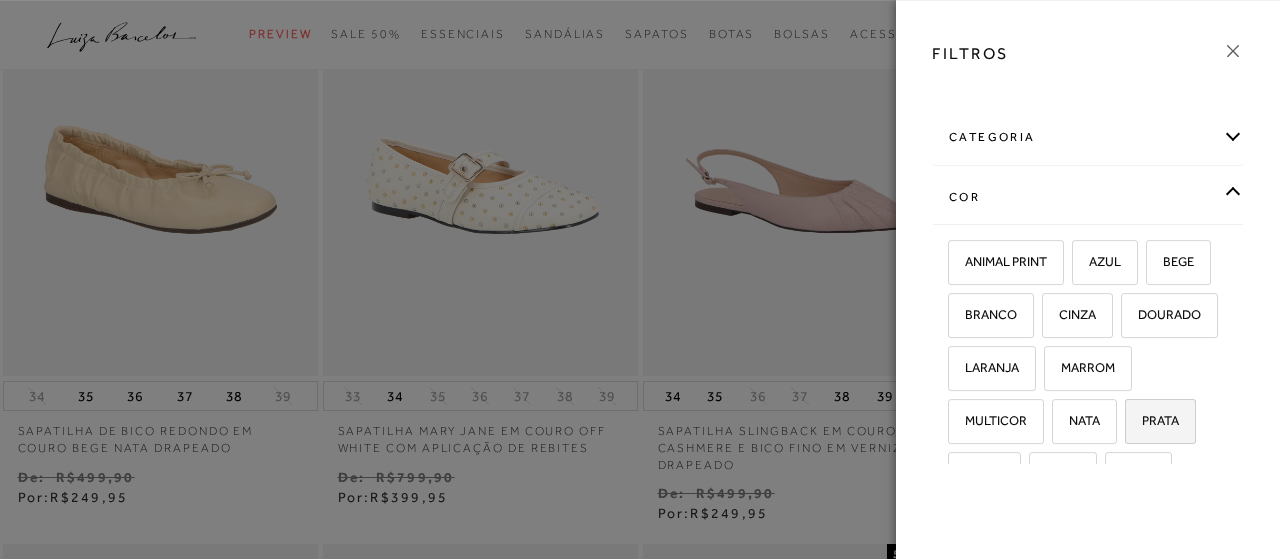 scroll, scrollTop: 416, scrollLeft: 0, axis: vertical 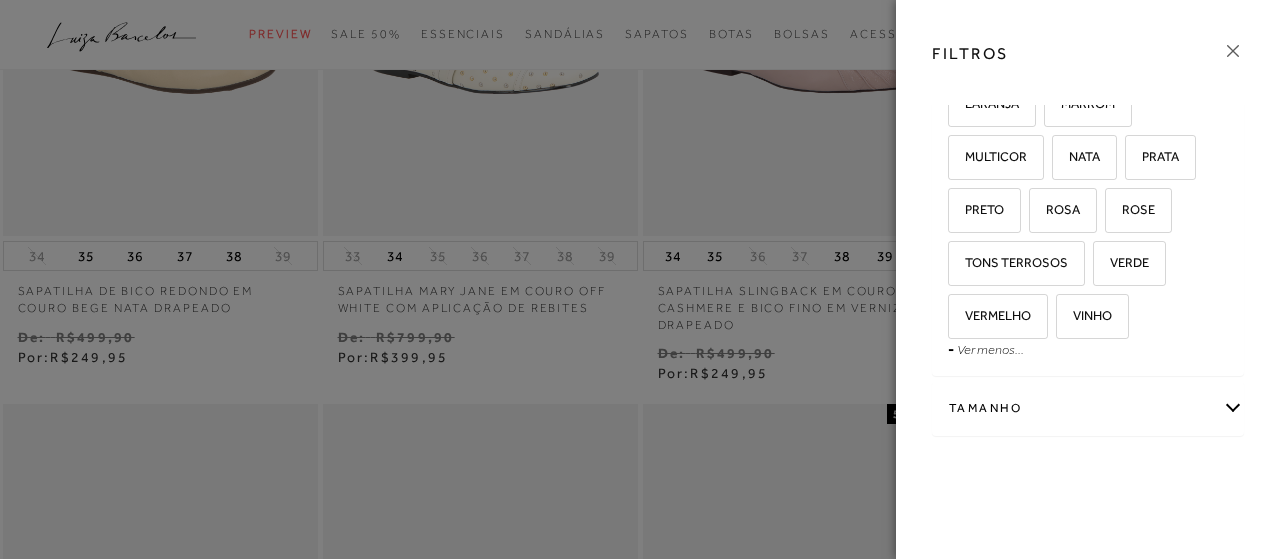 click on "Tamanho" at bounding box center (1088, 408) 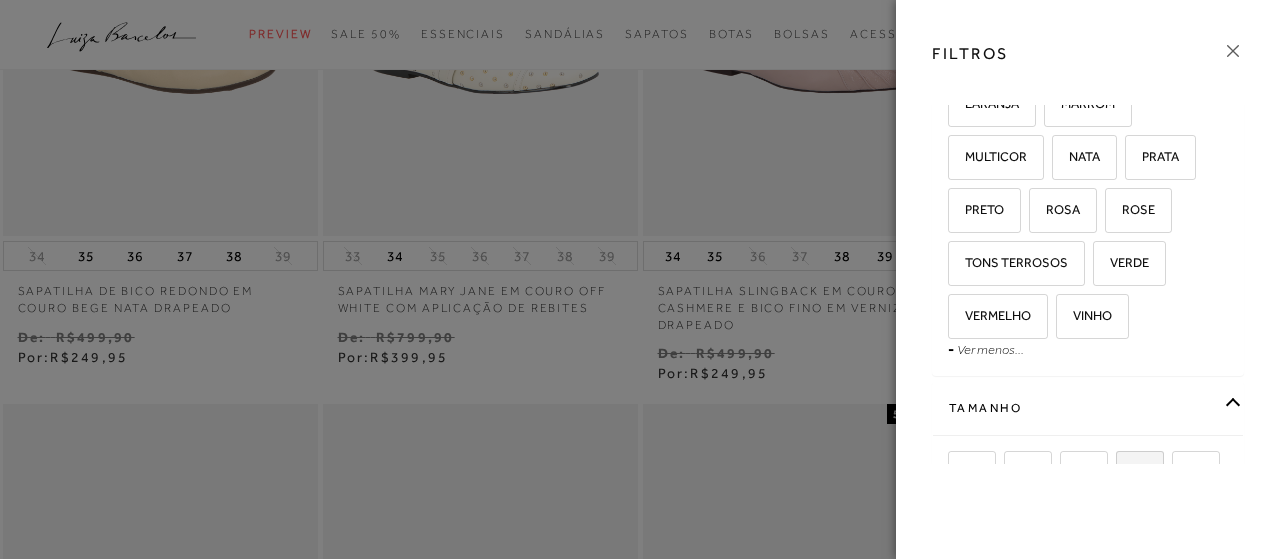 click on "28" at bounding box center [1132, 472] 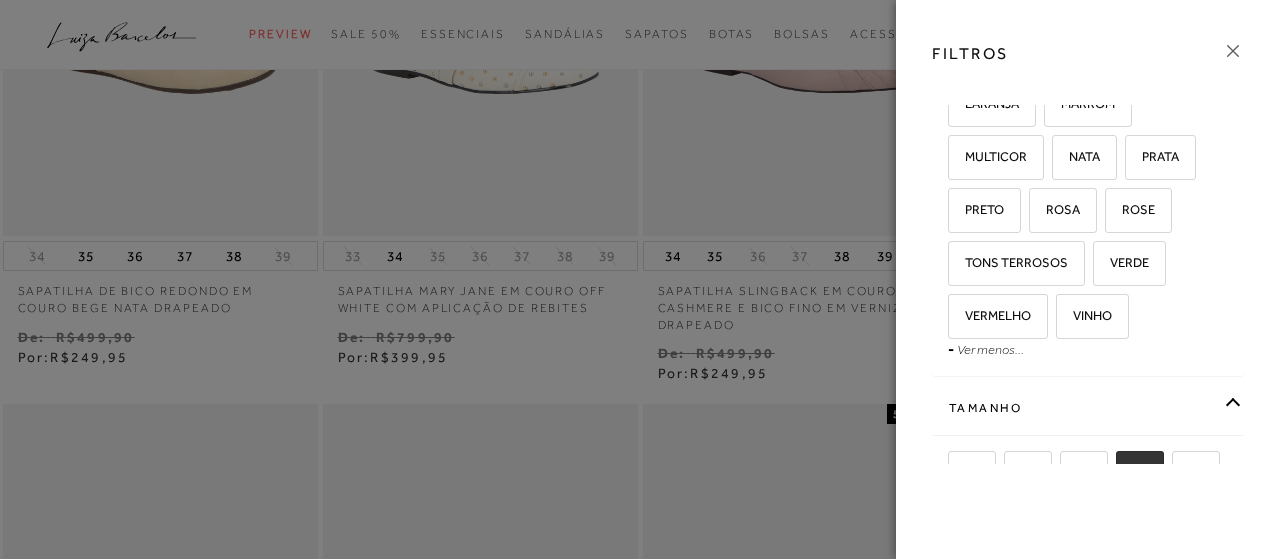 checkbox on "true" 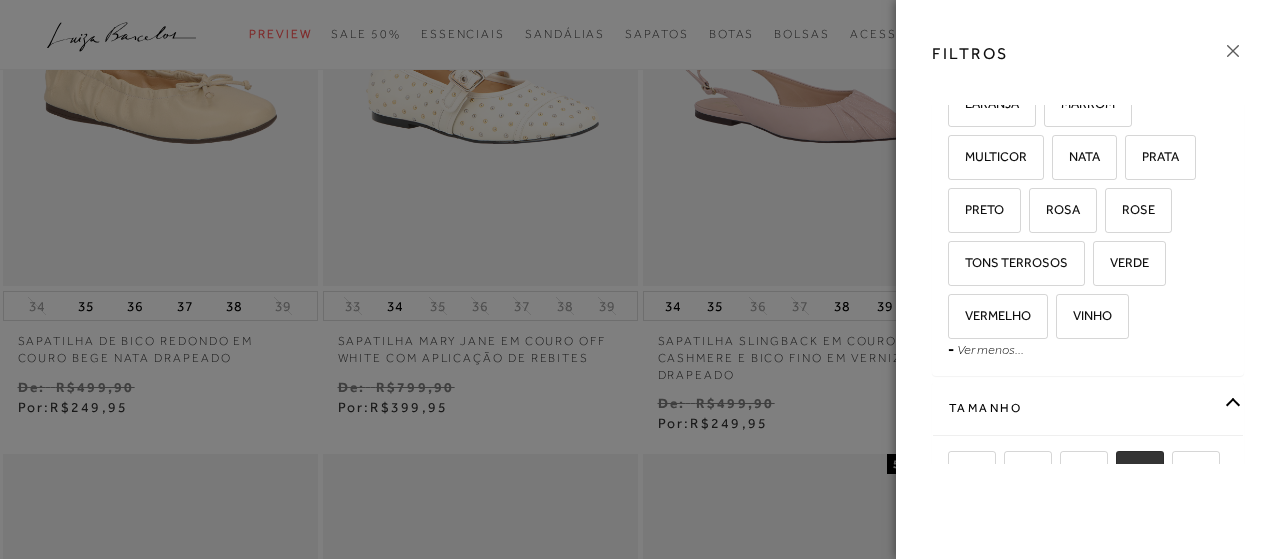 scroll, scrollTop: 448, scrollLeft: 0, axis: vertical 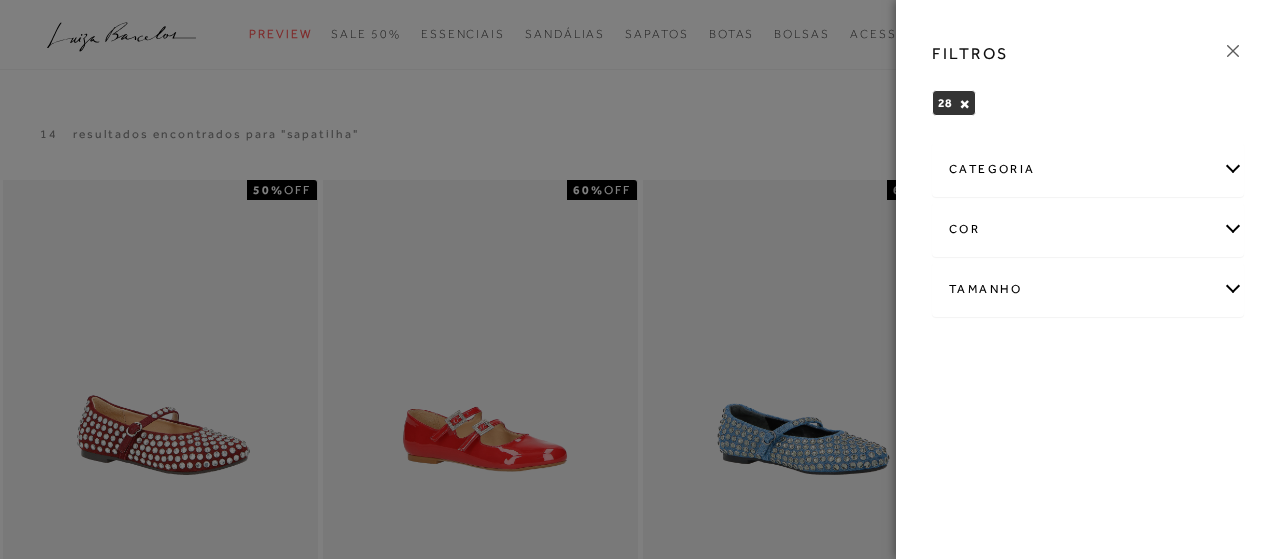 click on "Tamanho" at bounding box center (1088, 289) 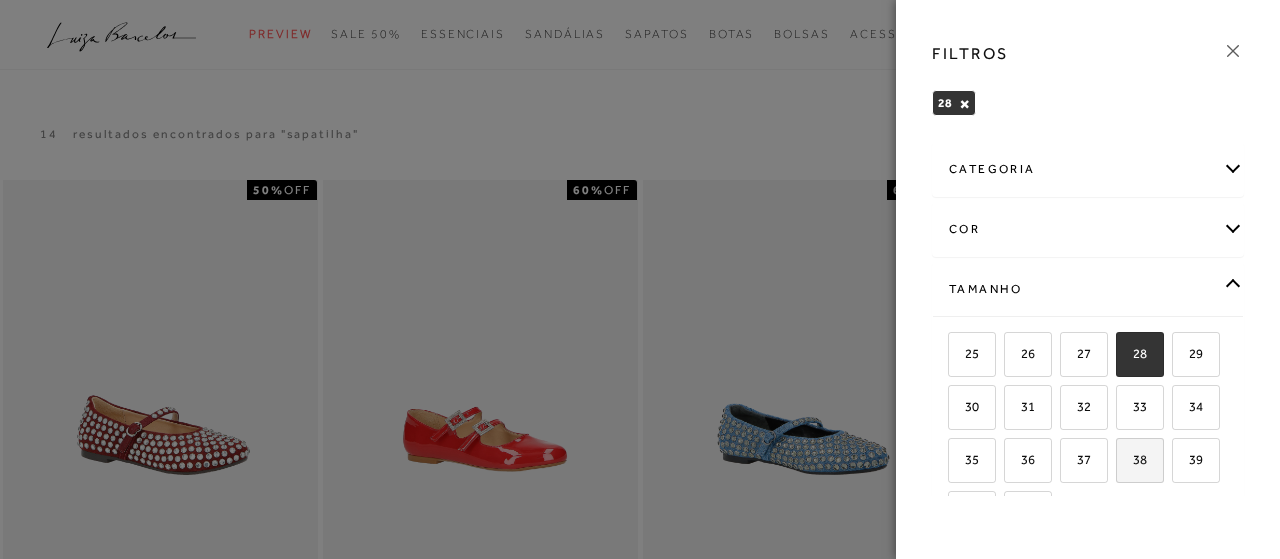 click on "38" at bounding box center [1140, 460] 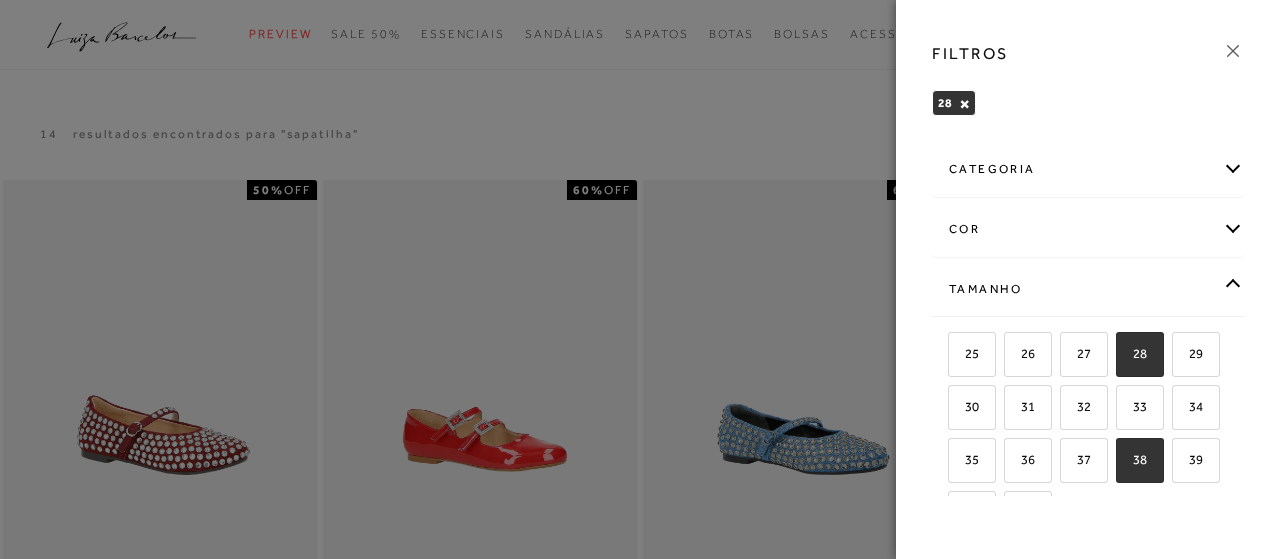 checkbox on "true" 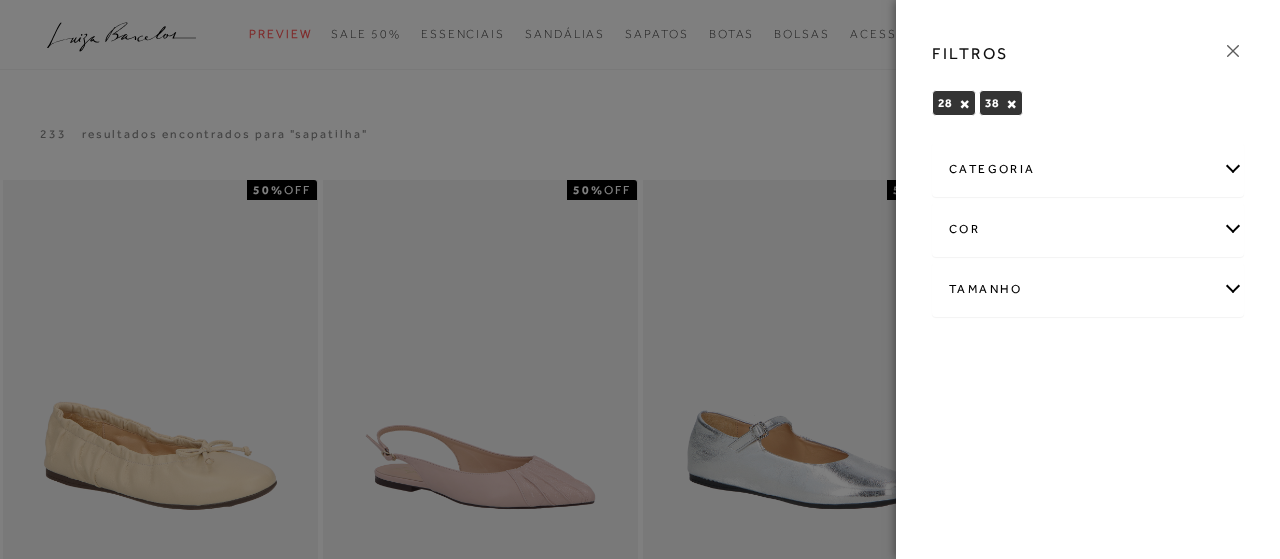 click on "×" at bounding box center [964, 104] 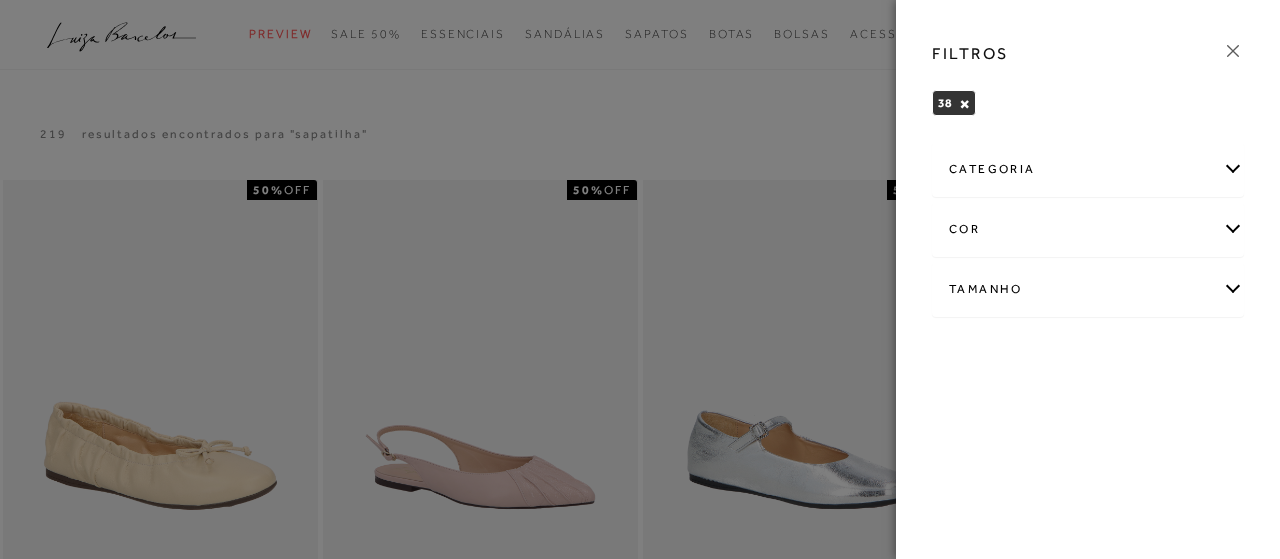 click at bounding box center (640, 279) 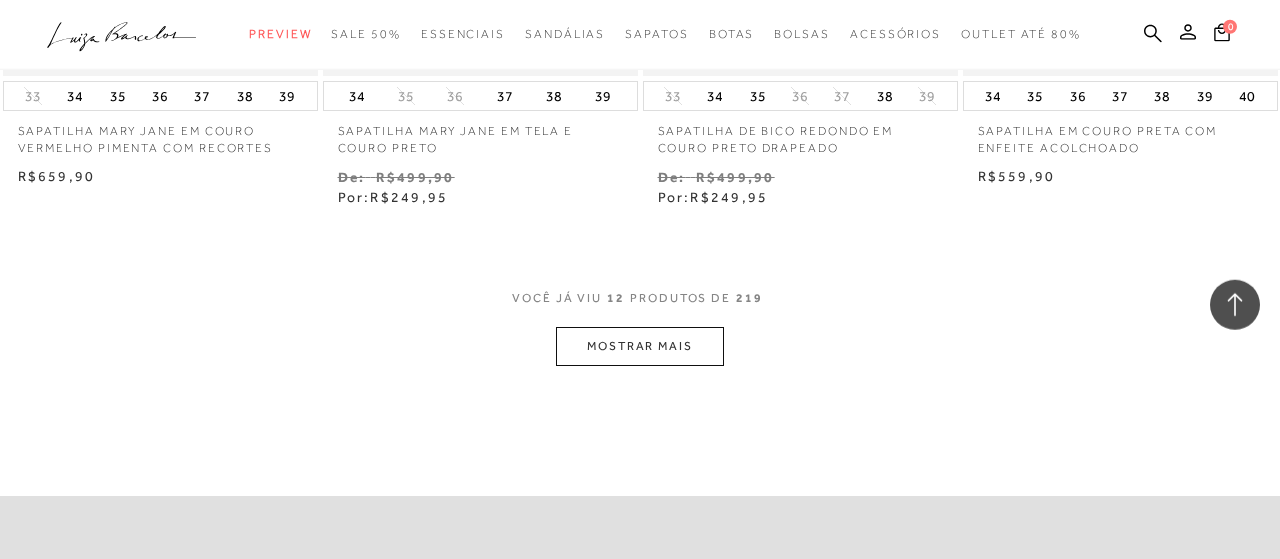 scroll, scrollTop: 1976, scrollLeft: 0, axis: vertical 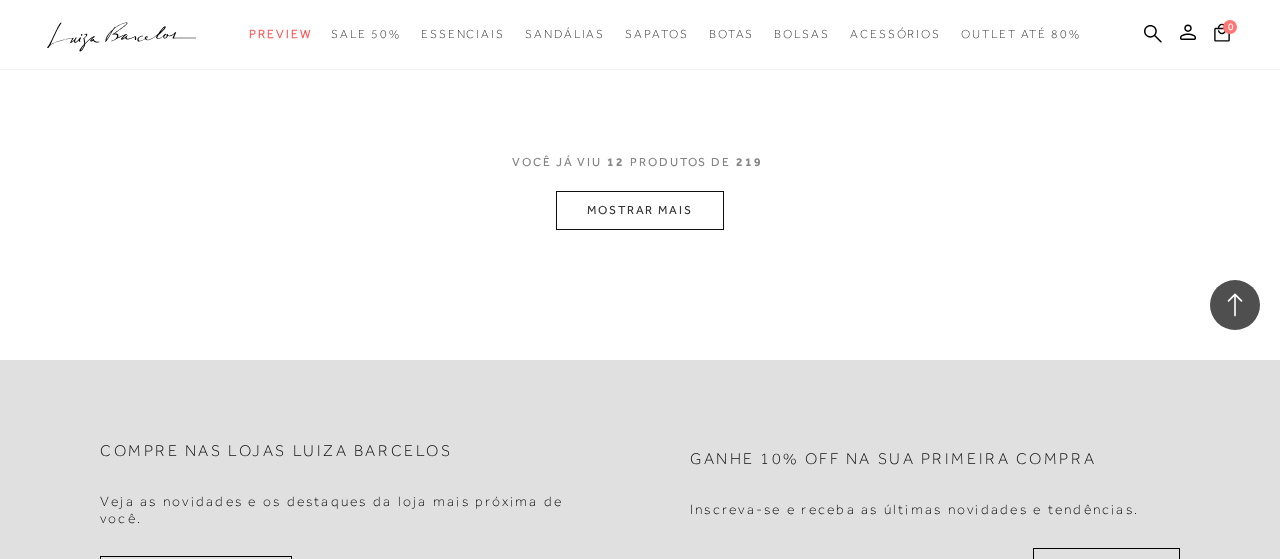 click on "MOSTRAR MAIS" at bounding box center (640, 210) 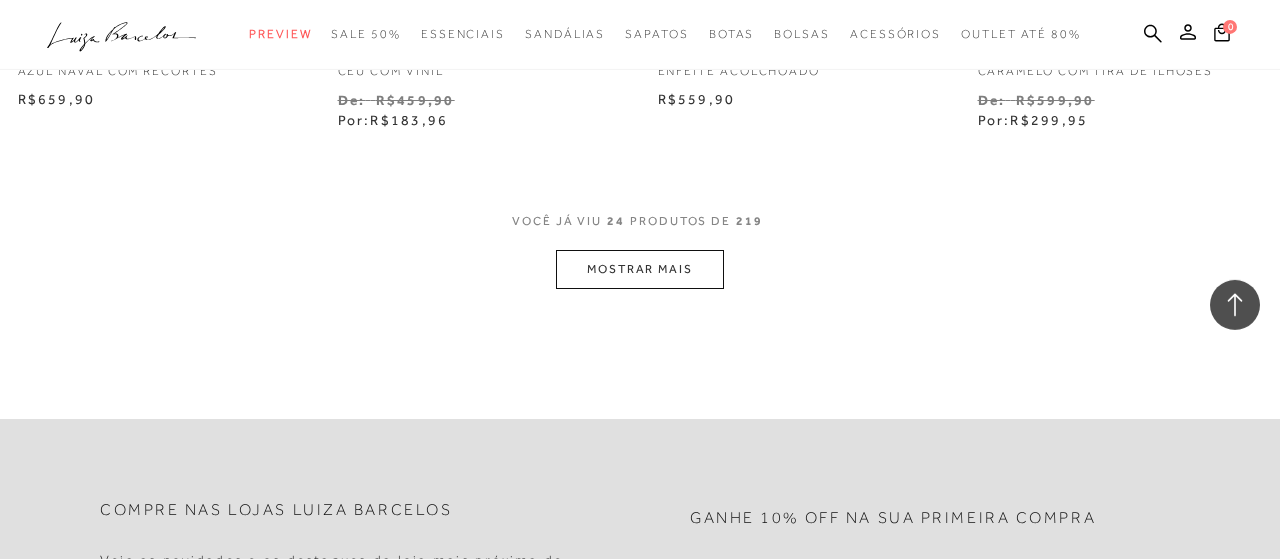 scroll, scrollTop: 3848, scrollLeft: 0, axis: vertical 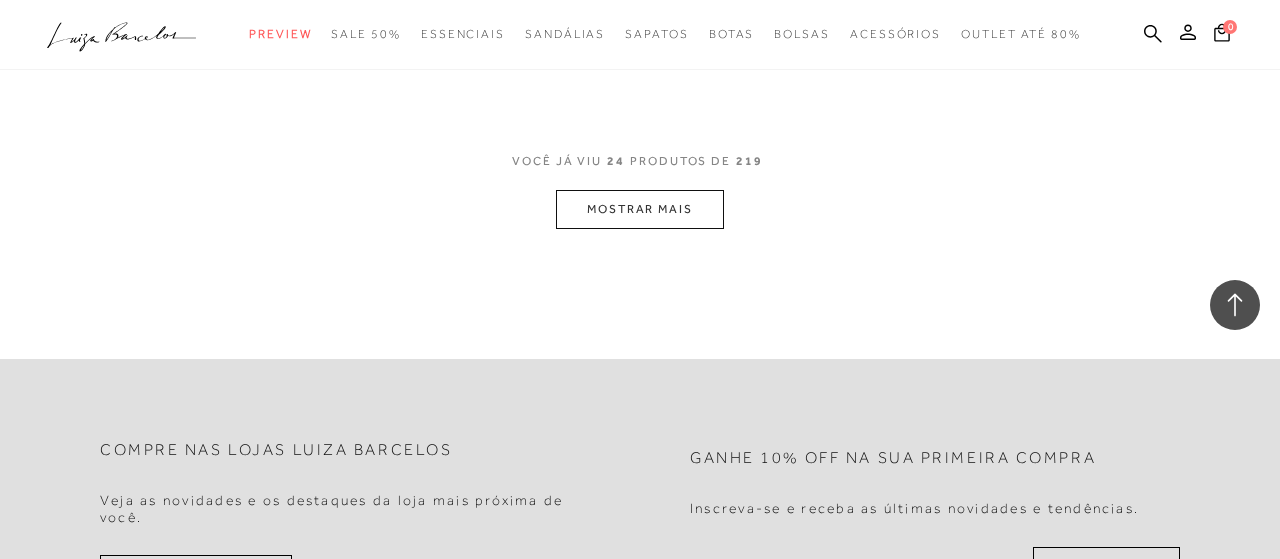 click on "MOSTRAR MAIS" at bounding box center (640, 209) 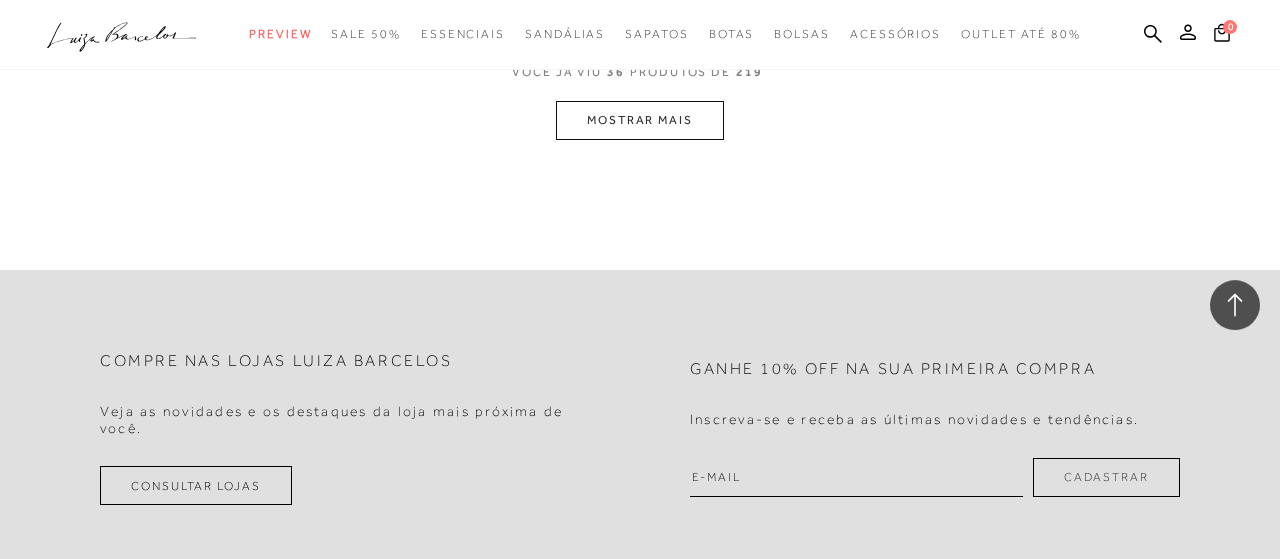 scroll, scrollTop: 5824, scrollLeft: 0, axis: vertical 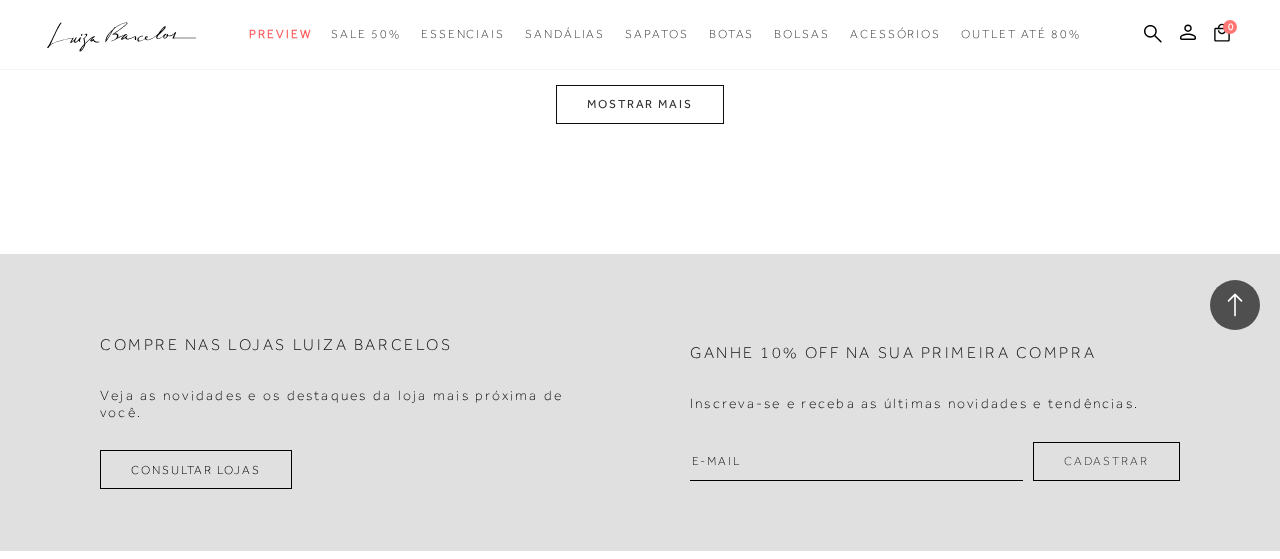 click on "MOSTRAR MAIS" at bounding box center (640, 104) 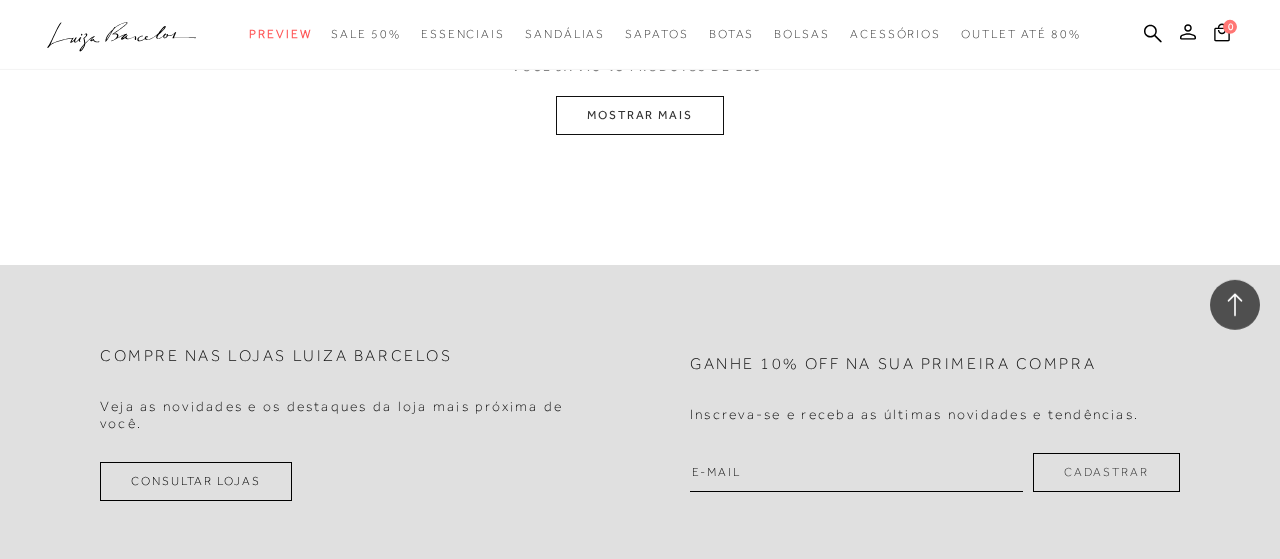 scroll, scrollTop: 7711, scrollLeft: 0, axis: vertical 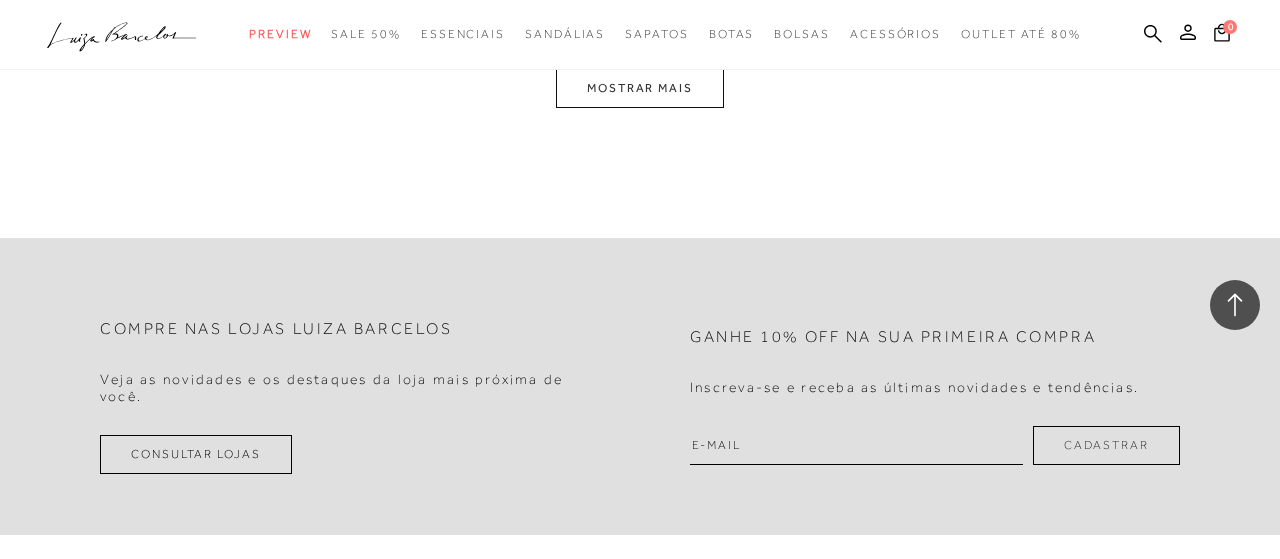 click on "MOSTRAR MAIS" at bounding box center [640, 88] 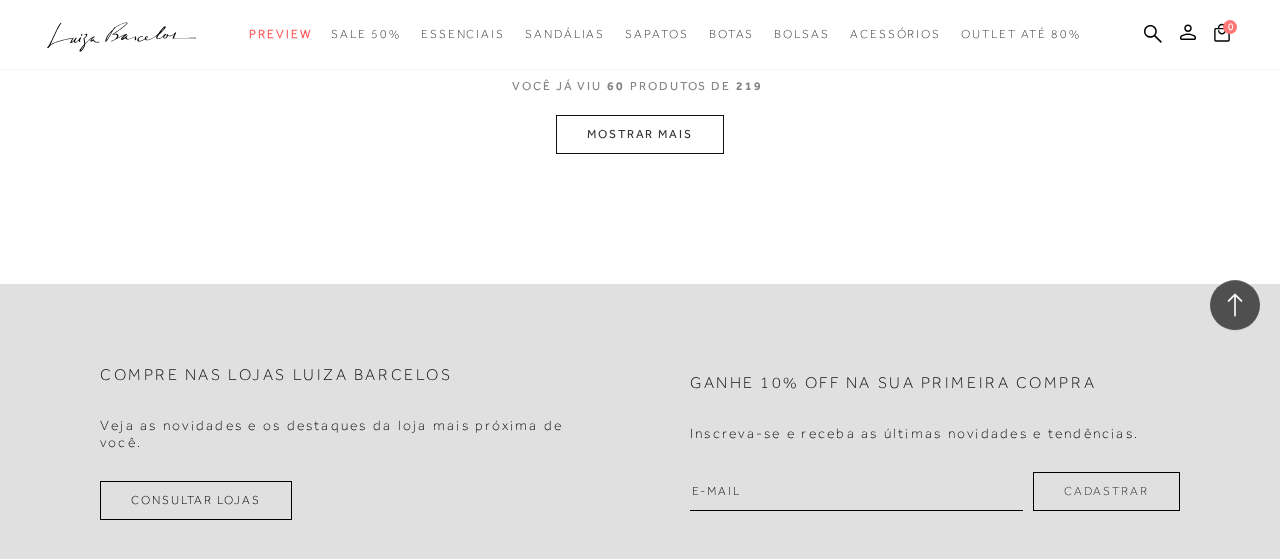 scroll, scrollTop: 9500, scrollLeft: 0, axis: vertical 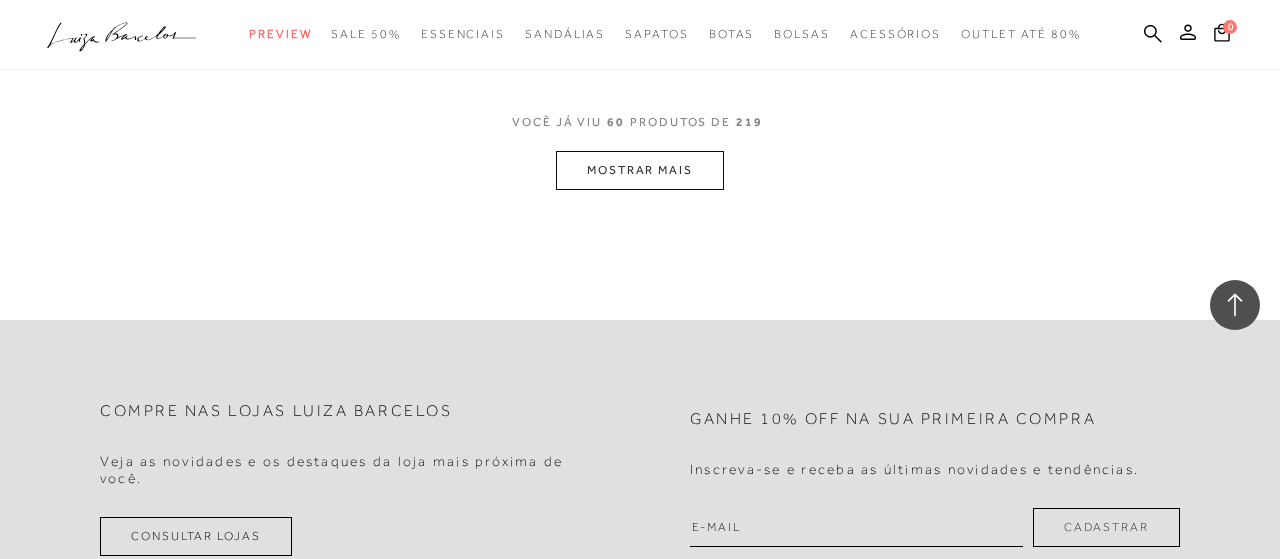click on "MOSTRAR MAIS" at bounding box center [640, 170] 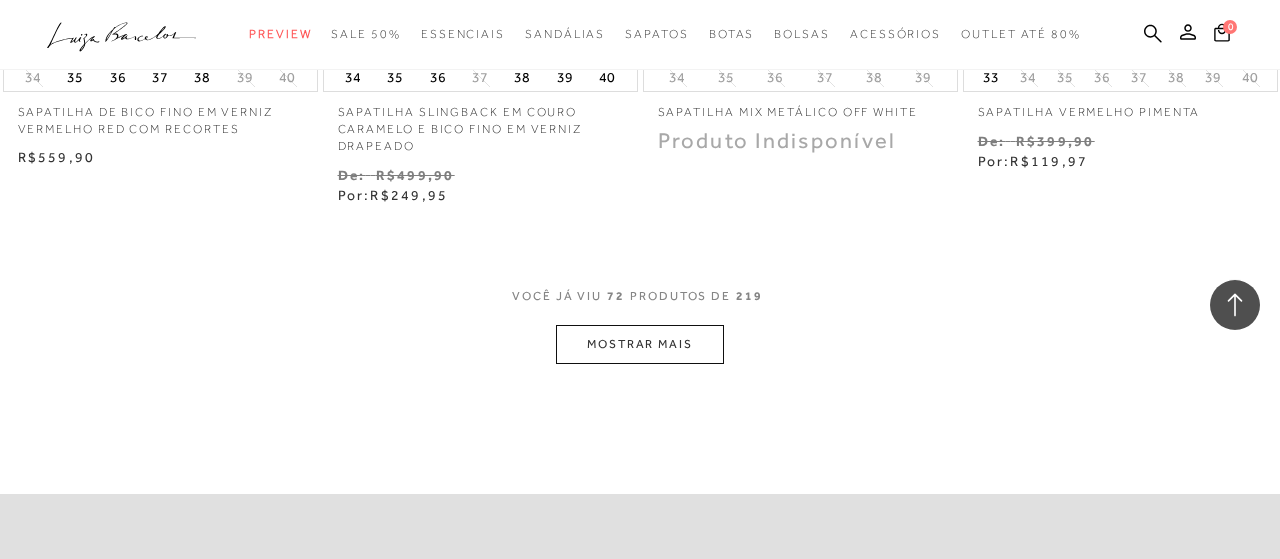 scroll, scrollTop: 11268, scrollLeft: 0, axis: vertical 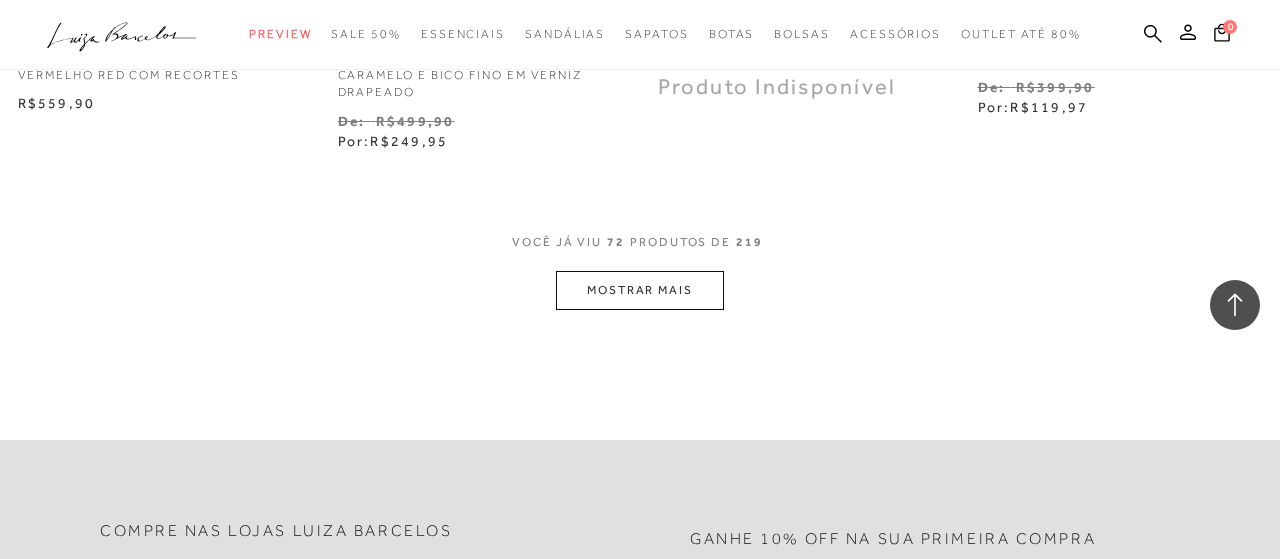 click on "MOSTRAR MAIS" at bounding box center [640, 290] 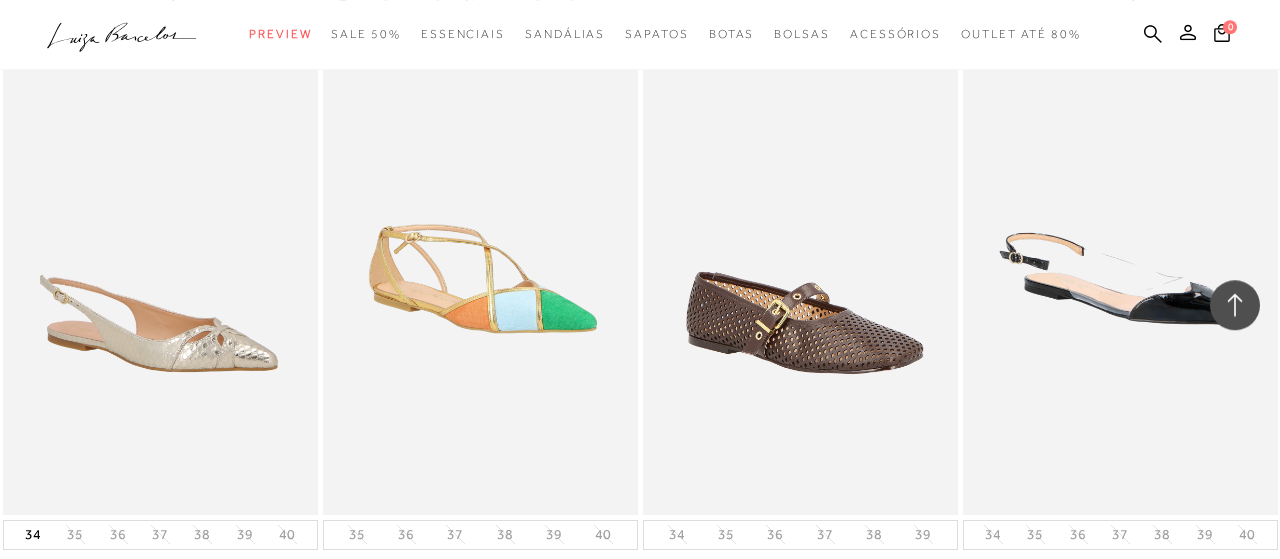 scroll, scrollTop: 12100, scrollLeft: 0, axis: vertical 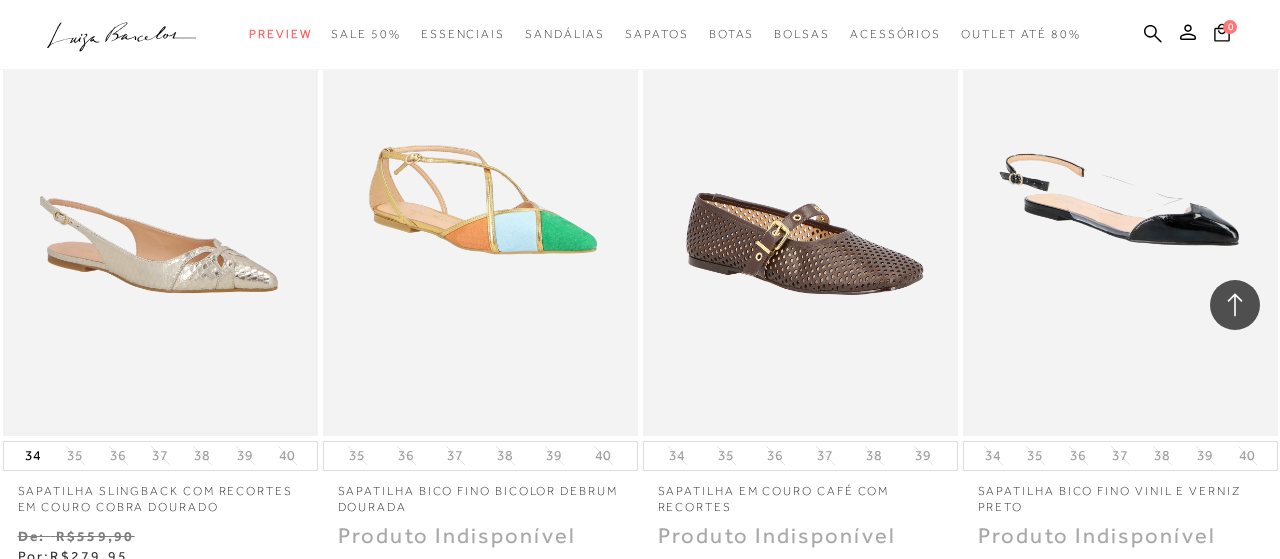click at bounding box center (160, 199) 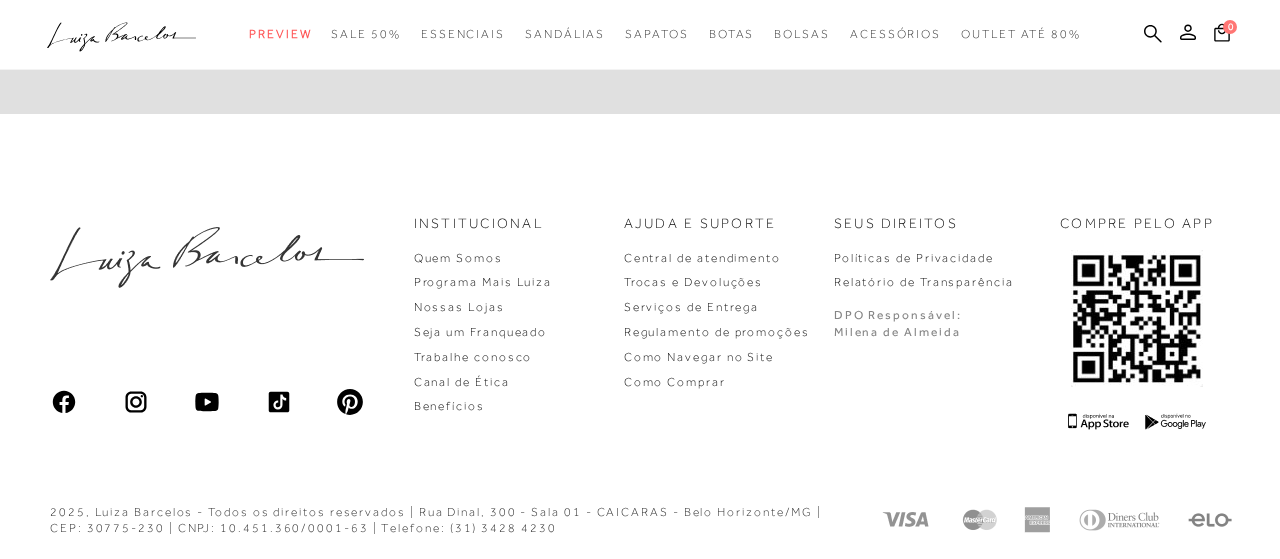 scroll, scrollTop: 0, scrollLeft: 0, axis: both 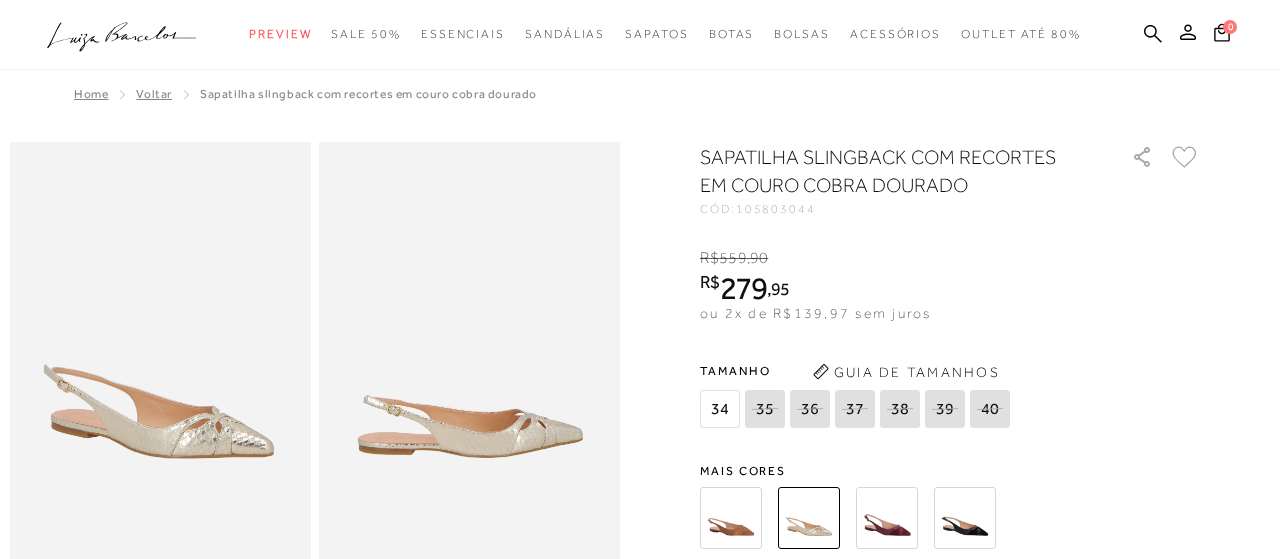 radio on "true" 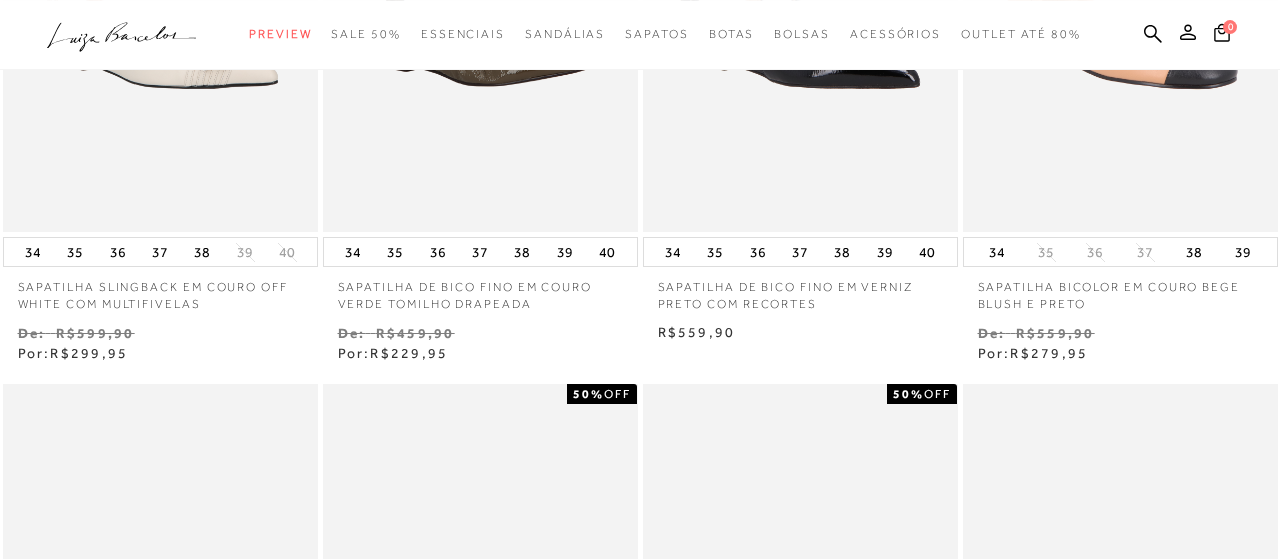 scroll, scrollTop: 1040, scrollLeft: 0, axis: vertical 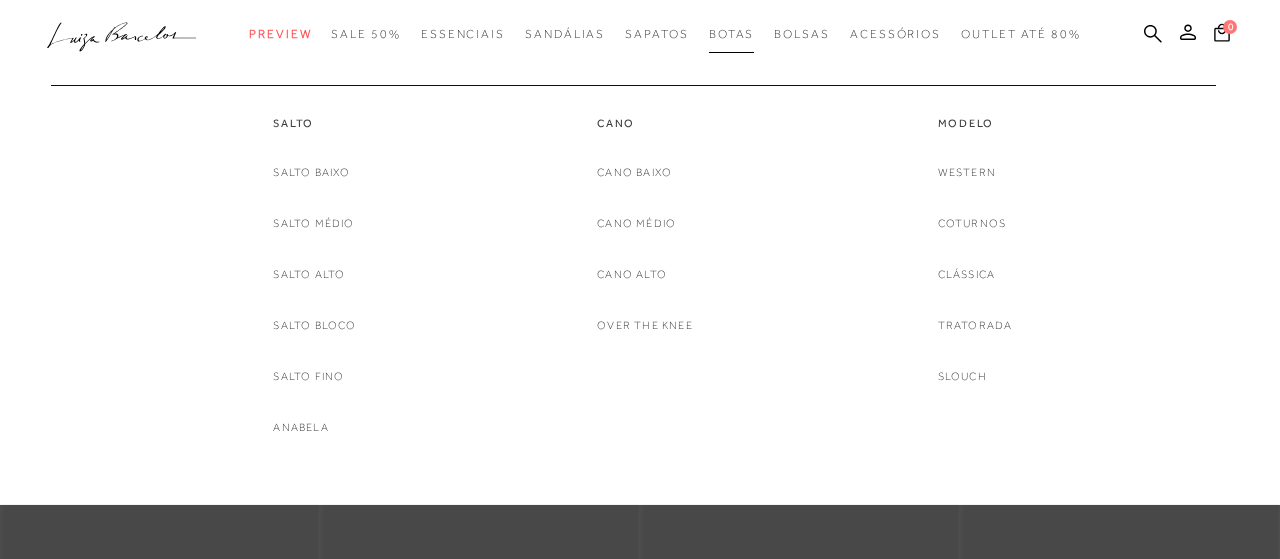 click on "Botas" at bounding box center [732, 34] 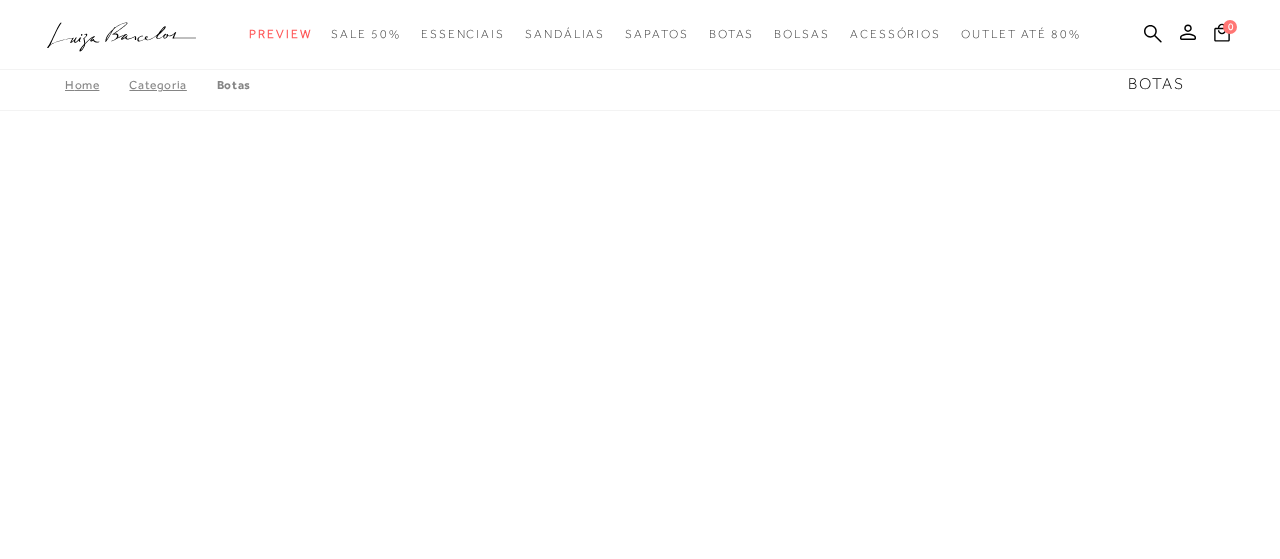 scroll, scrollTop: 0, scrollLeft: 0, axis: both 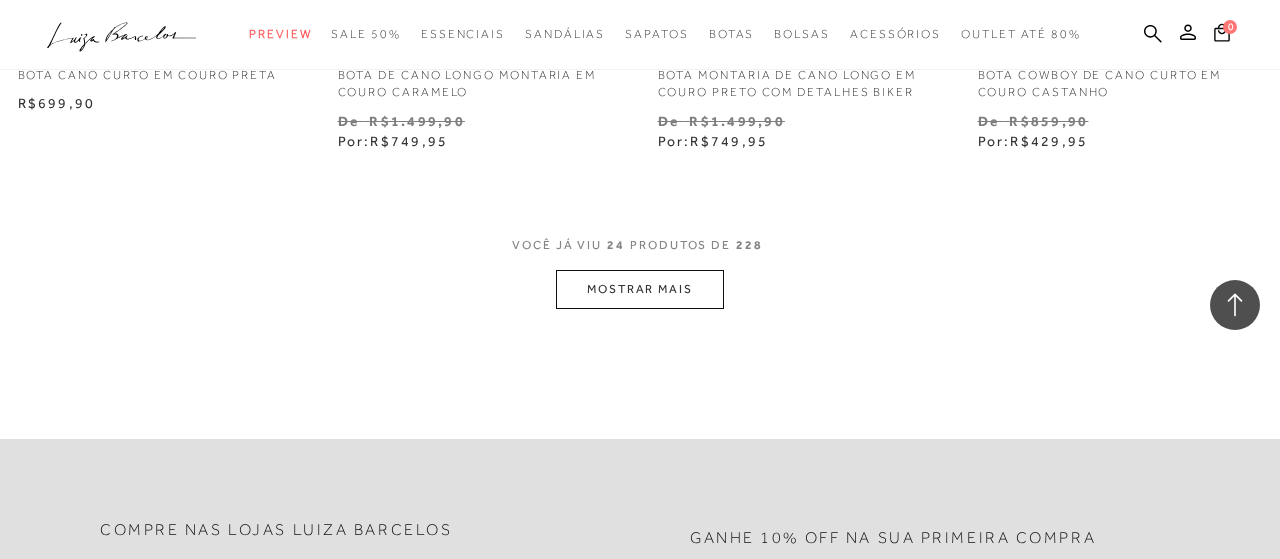 click on "MOSTRAR MAIS" at bounding box center (640, 289) 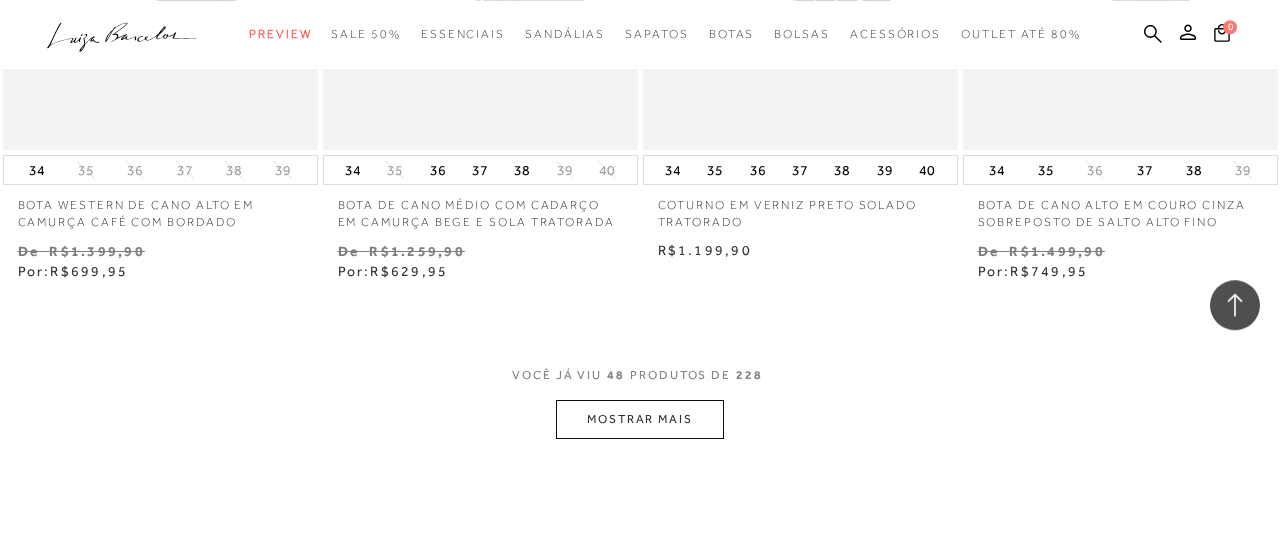scroll, scrollTop: 7384, scrollLeft: 0, axis: vertical 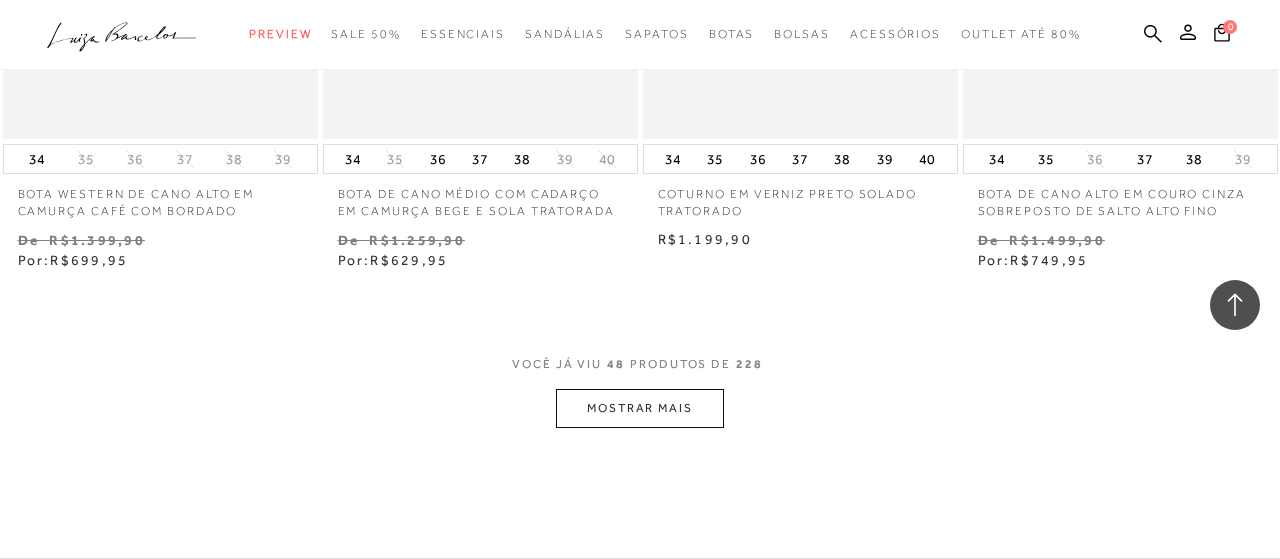 click on "MOSTRAR MAIS" at bounding box center (640, 408) 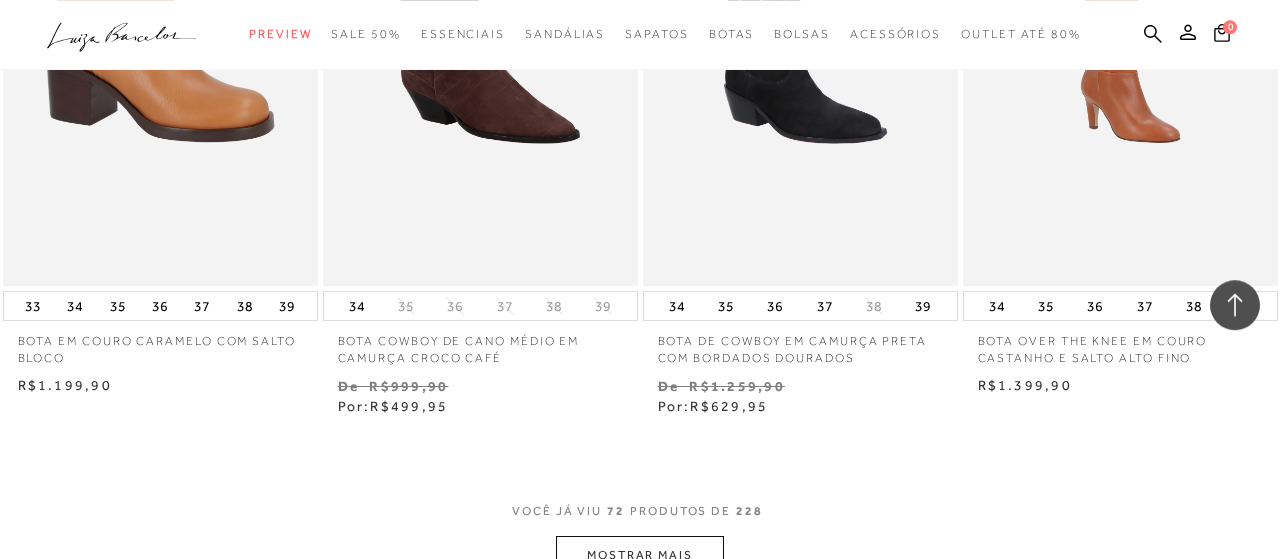 scroll, scrollTop: 11024, scrollLeft: 0, axis: vertical 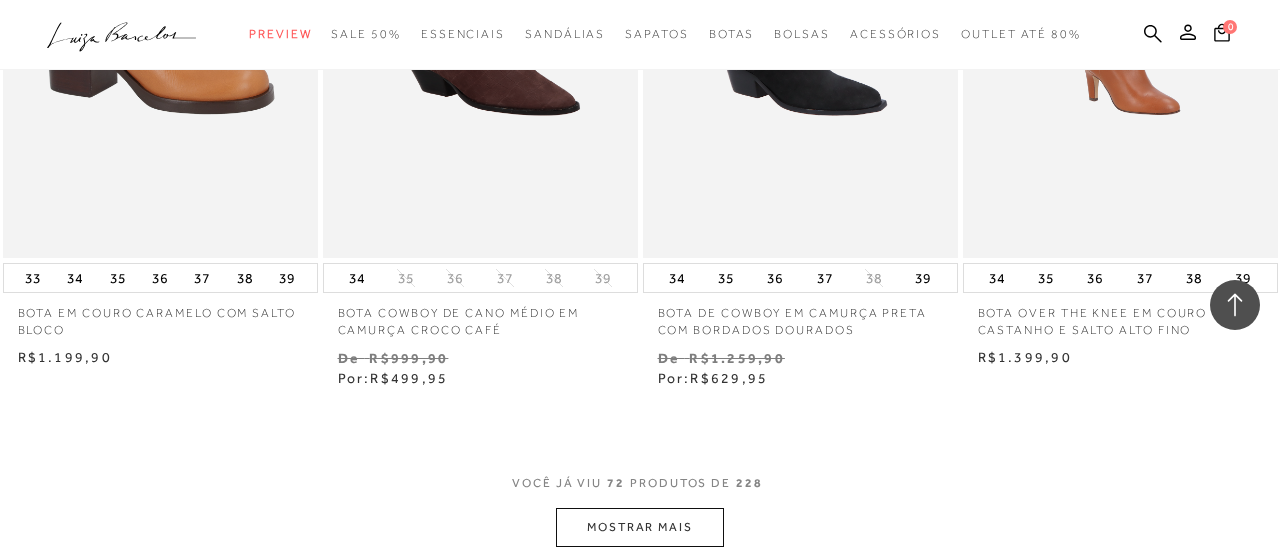 click on "MOSTRAR MAIS" at bounding box center (640, 527) 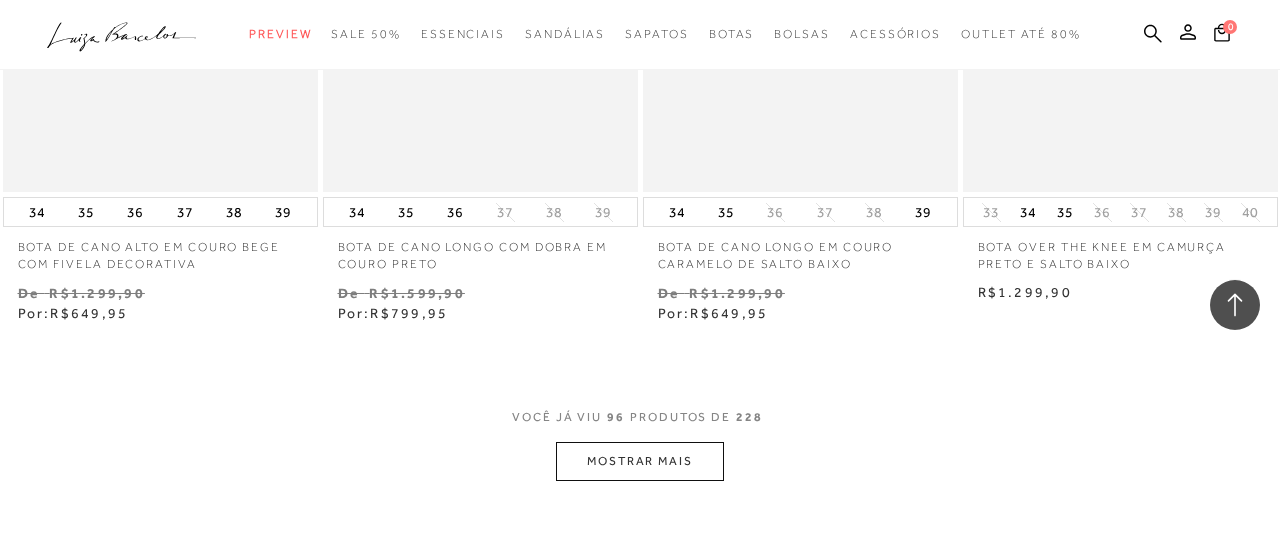 scroll, scrollTop: 14872, scrollLeft: 0, axis: vertical 